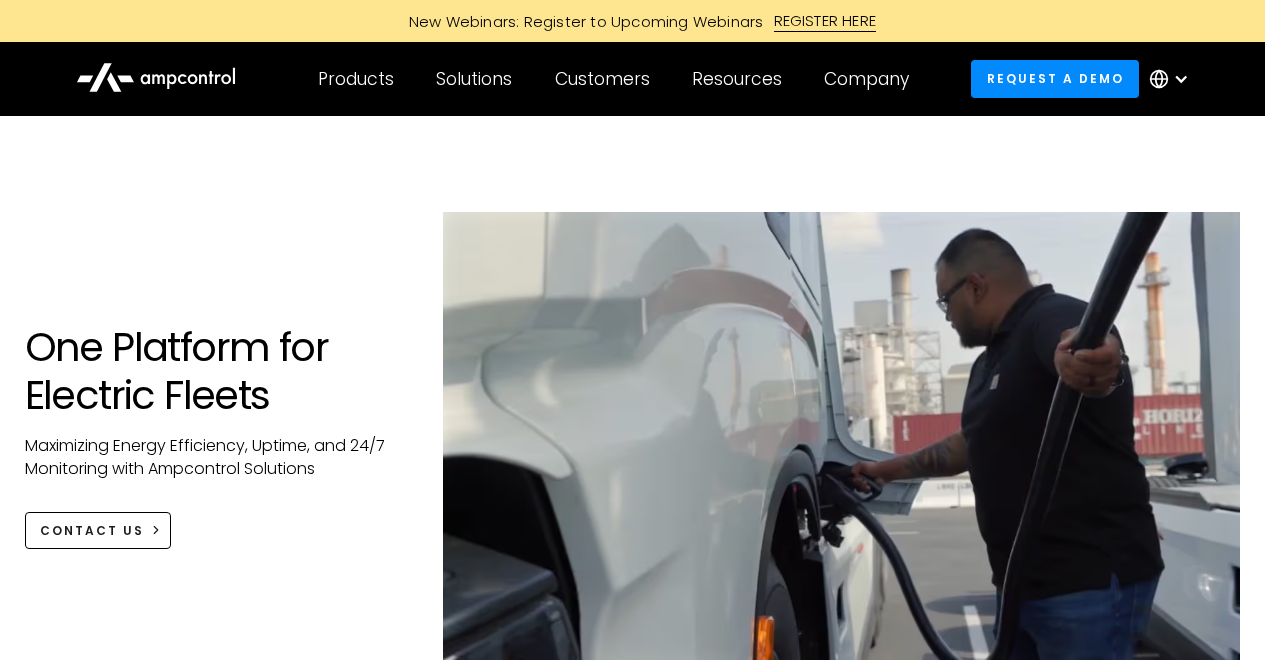 scroll, scrollTop: 566, scrollLeft: 0, axis: vertical 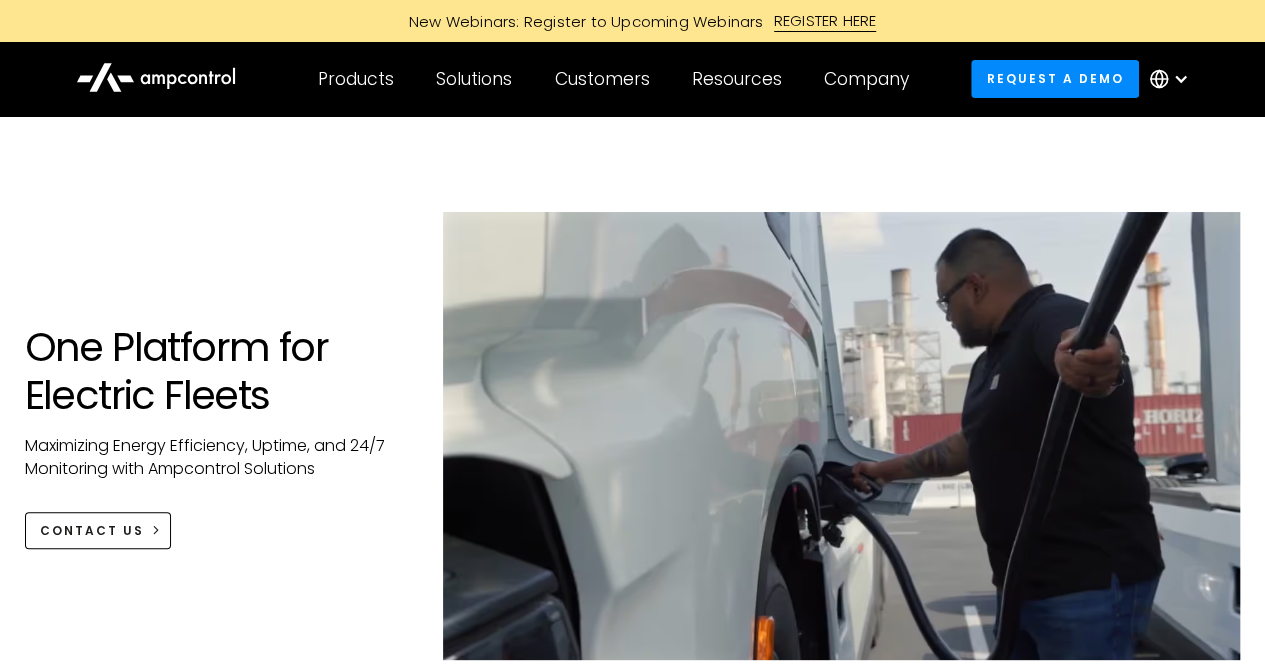 click on "One Platform for Electric Fleets Maximizing Energy Efficiency, Uptime, and 24/7 Monitoring with Ampcontrol Solutions CONTACT US" at bounding box center [633, 456] 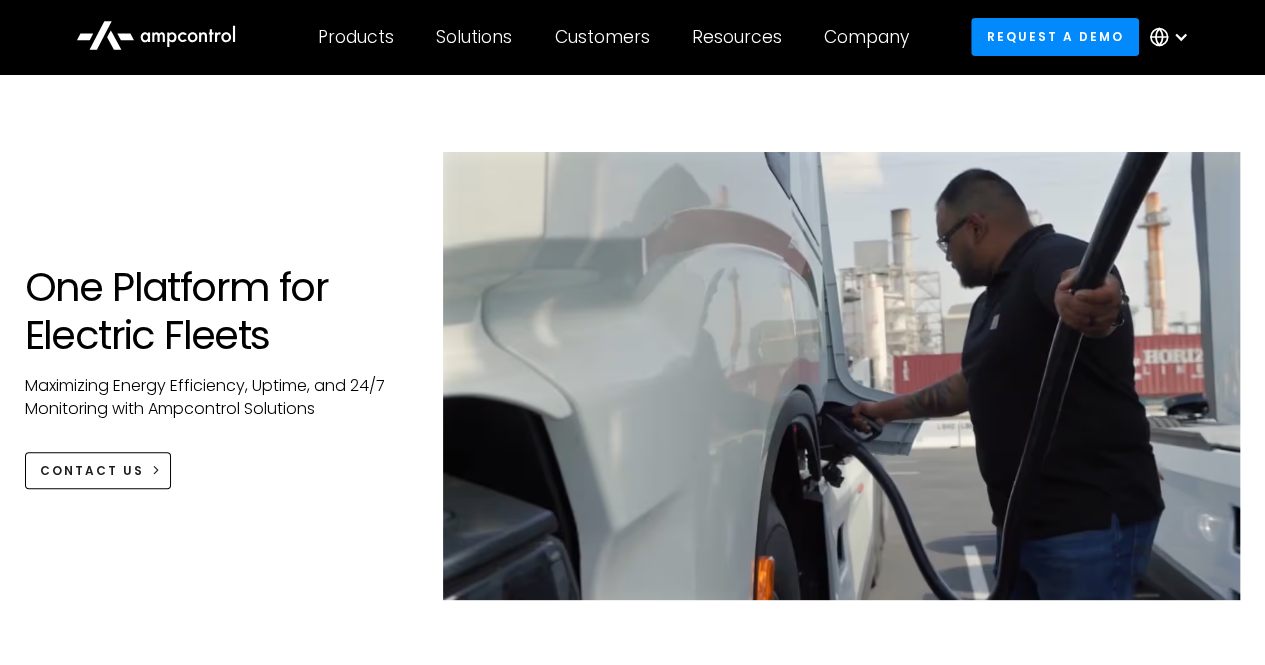 scroll, scrollTop: 0, scrollLeft: 0, axis: both 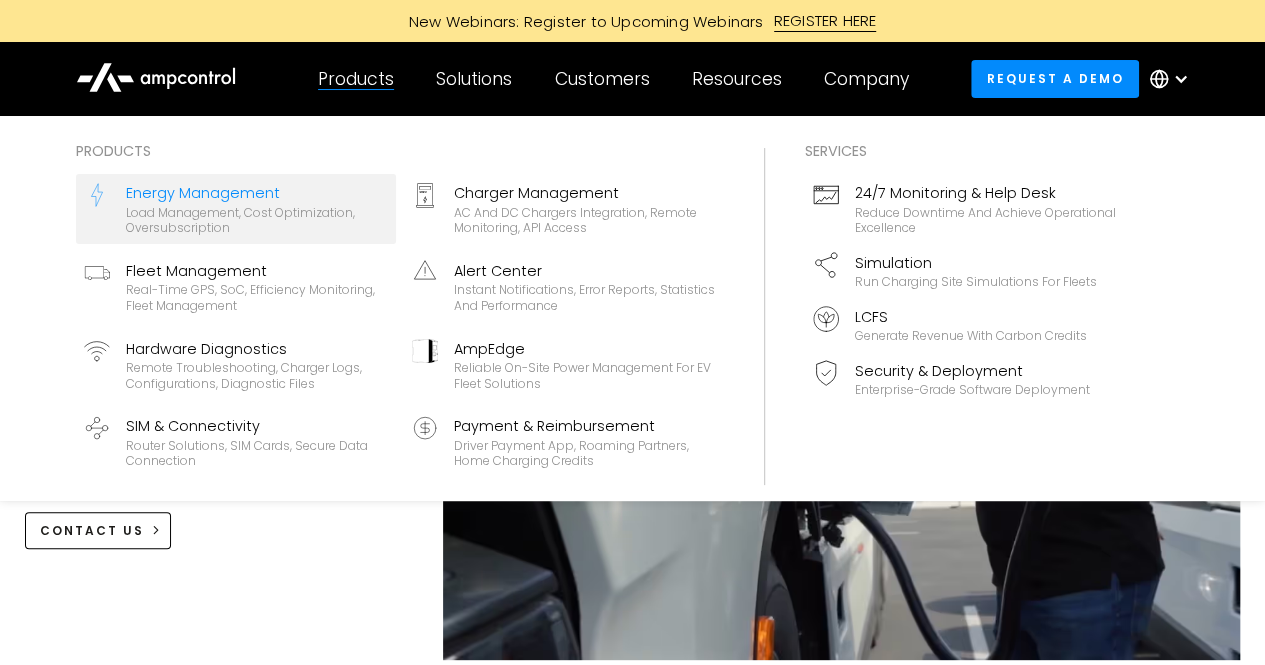 click on "Load management, cost optimization, oversubscription" at bounding box center (257, 220) 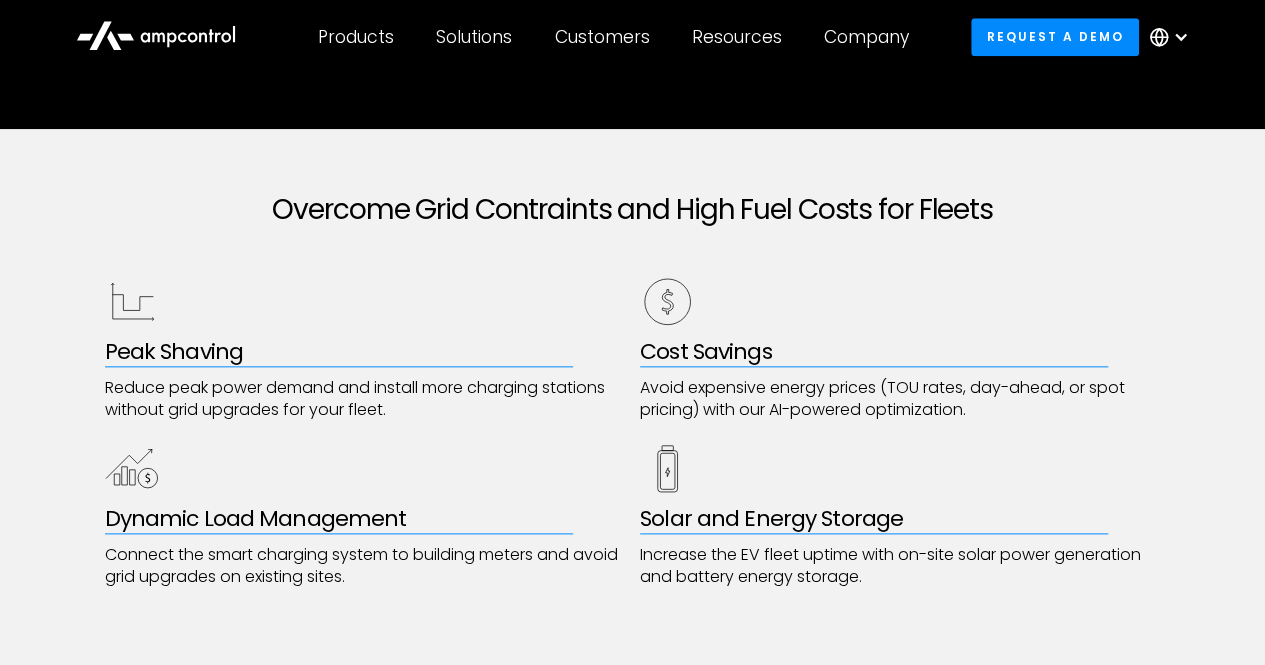 scroll, scrollTop: 946, scrollLeft: 0, axis: vertical 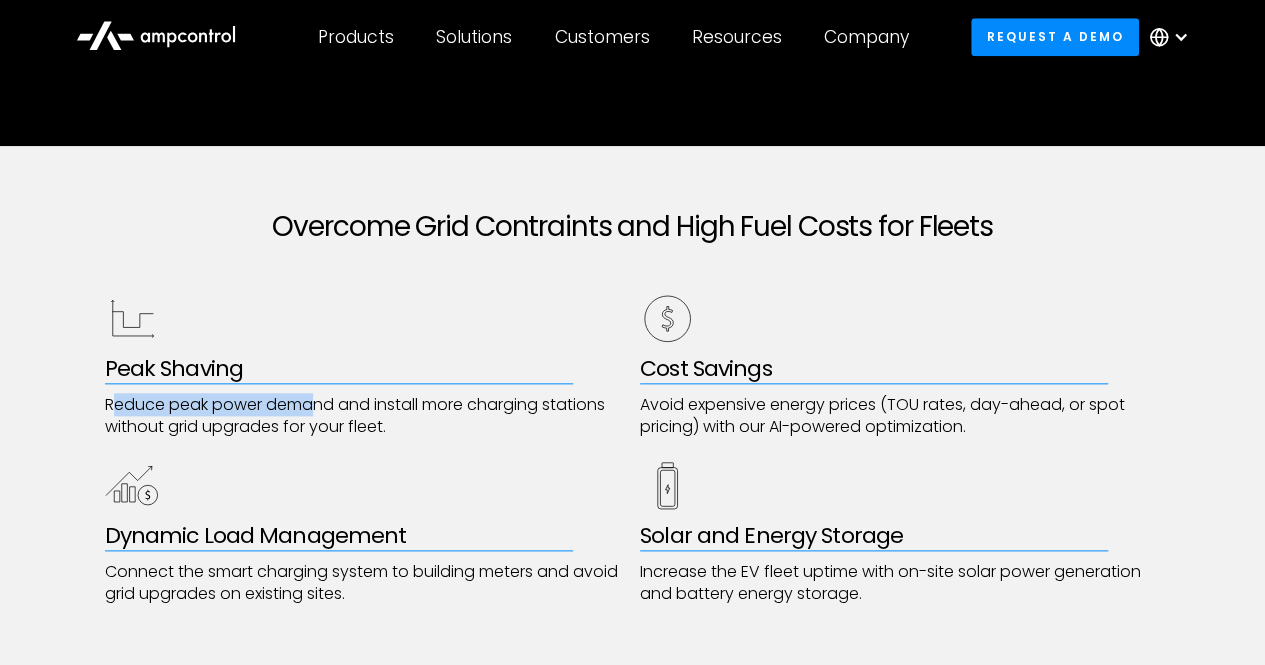 drag, startPoint x: 116, startPoint y: 397, endPoint x: 354, endPoint y: 418, distance: 238.92467 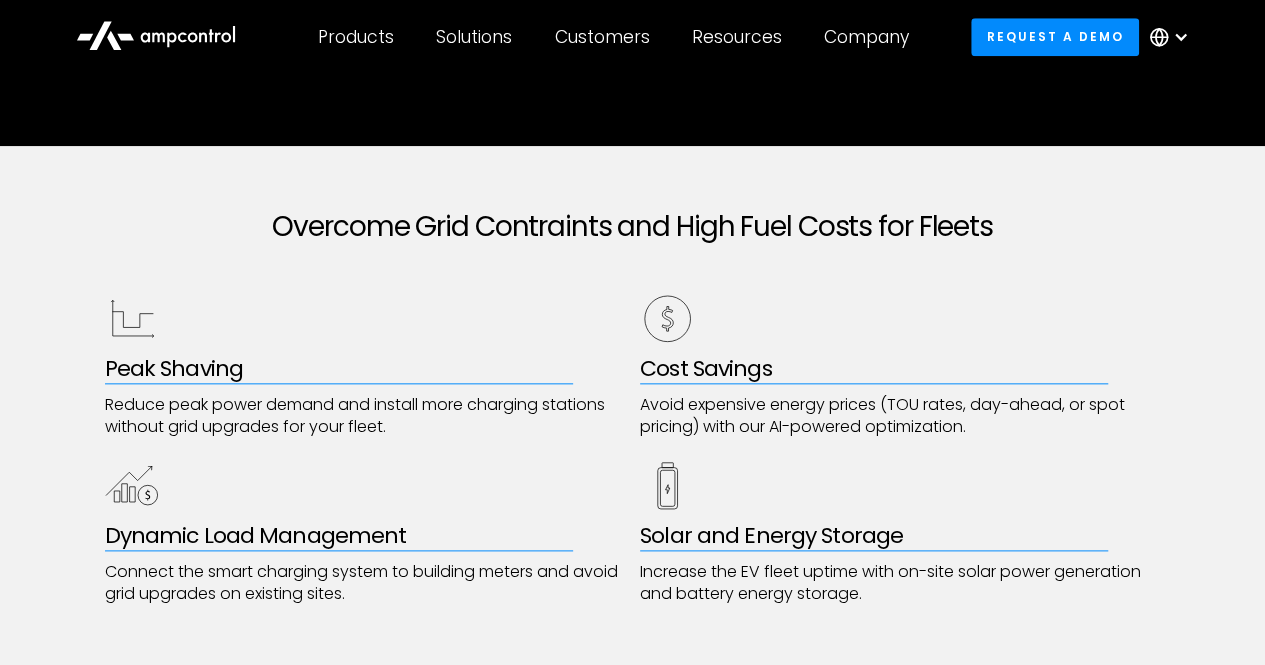 click on "Reduce peak power demand and install more charging stations without grid upgrades for your fleet." at bounding box center (365, 416) 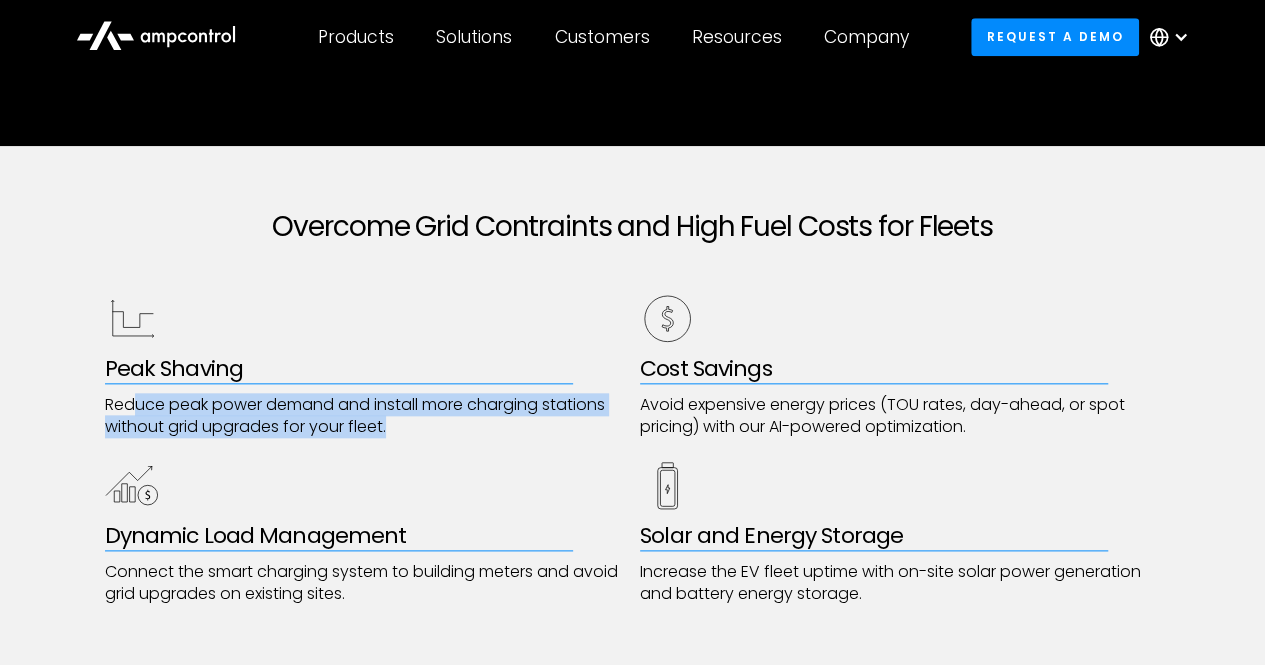 drag, startPoint x: 398, startPoint y: 424, endPoint x: 126, endPoint y: 407, distance: 272.53073 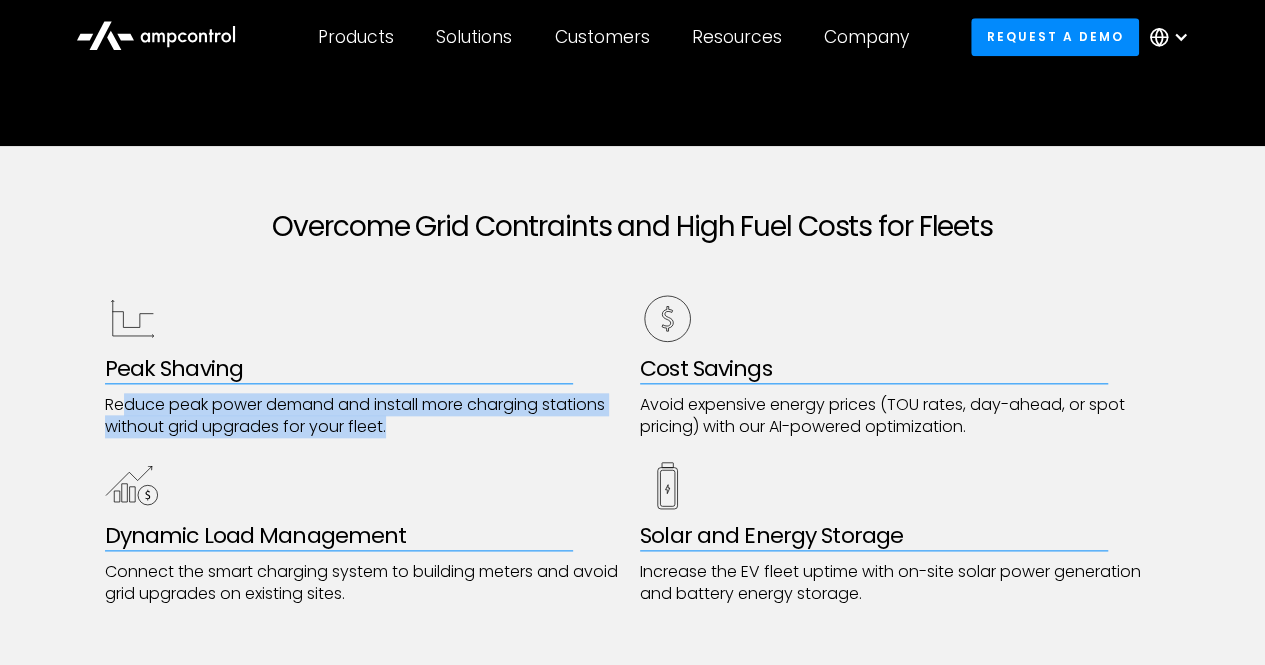 click on "Reduce peak power demand and install more charging stations without grid upgrades for your fleet." at bounding box center (365, 416) 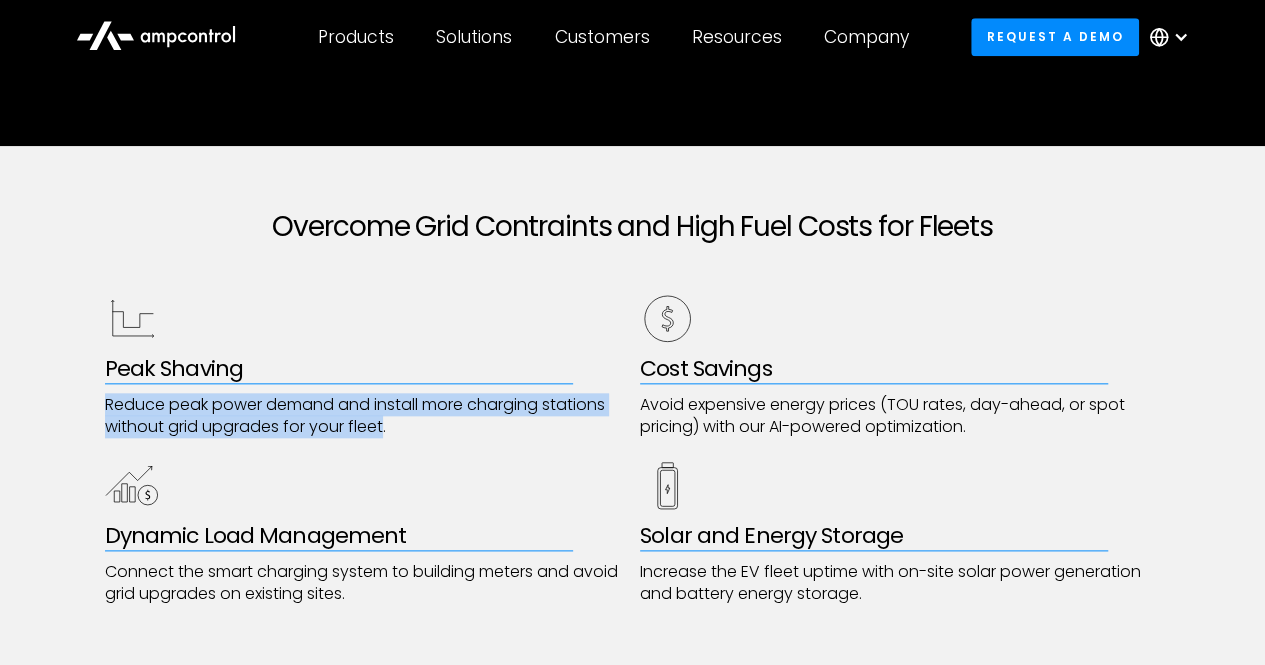 drag, startPoint x: 122, startPoint y: 406, endPoint x: 369, endPoint y: 426, distance: 247.8084 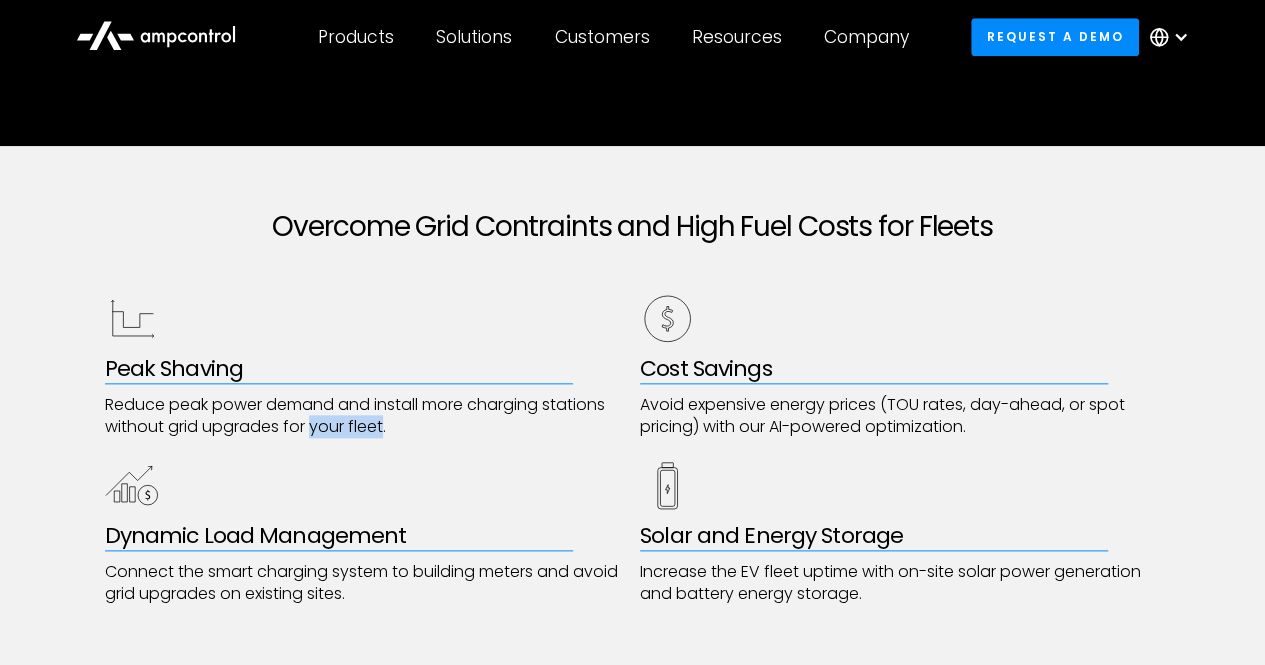 drag, startPoint x: 370, startPoint y: 426, endPoint x: 332, endPoint y: 437, distance: 39.56008 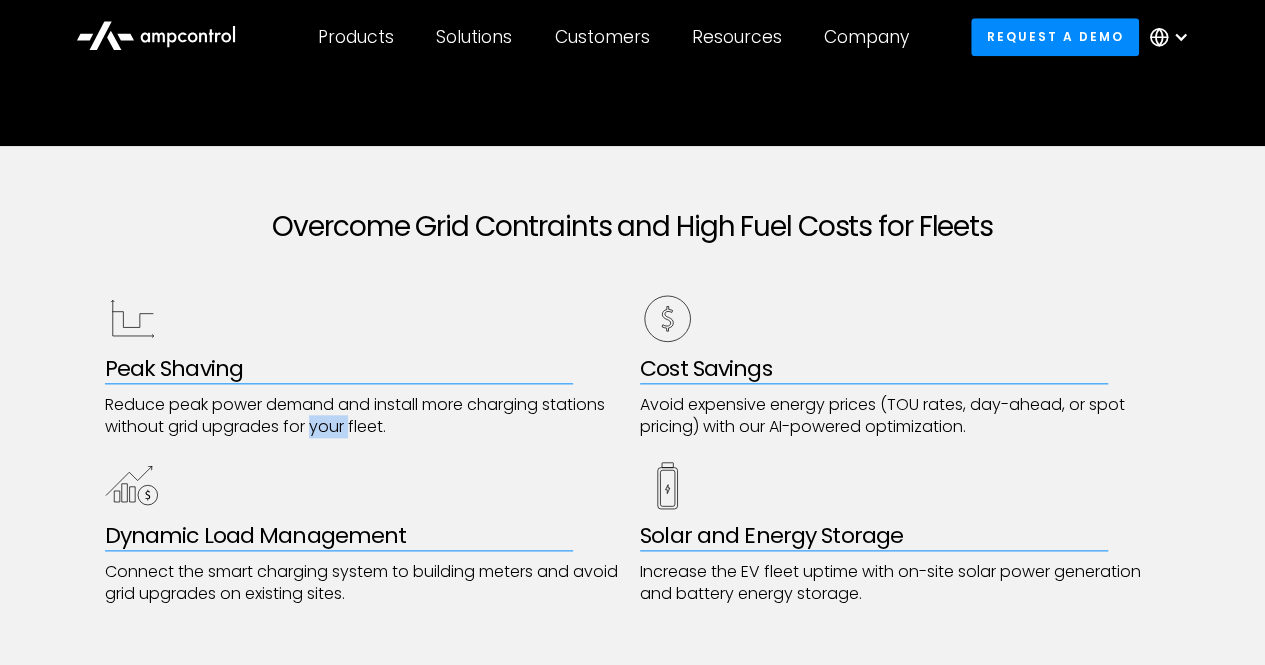 click on "Reduce peak power demand and install more charging stations without grid upgrades for your fleet." at bounding box center [365, 416] 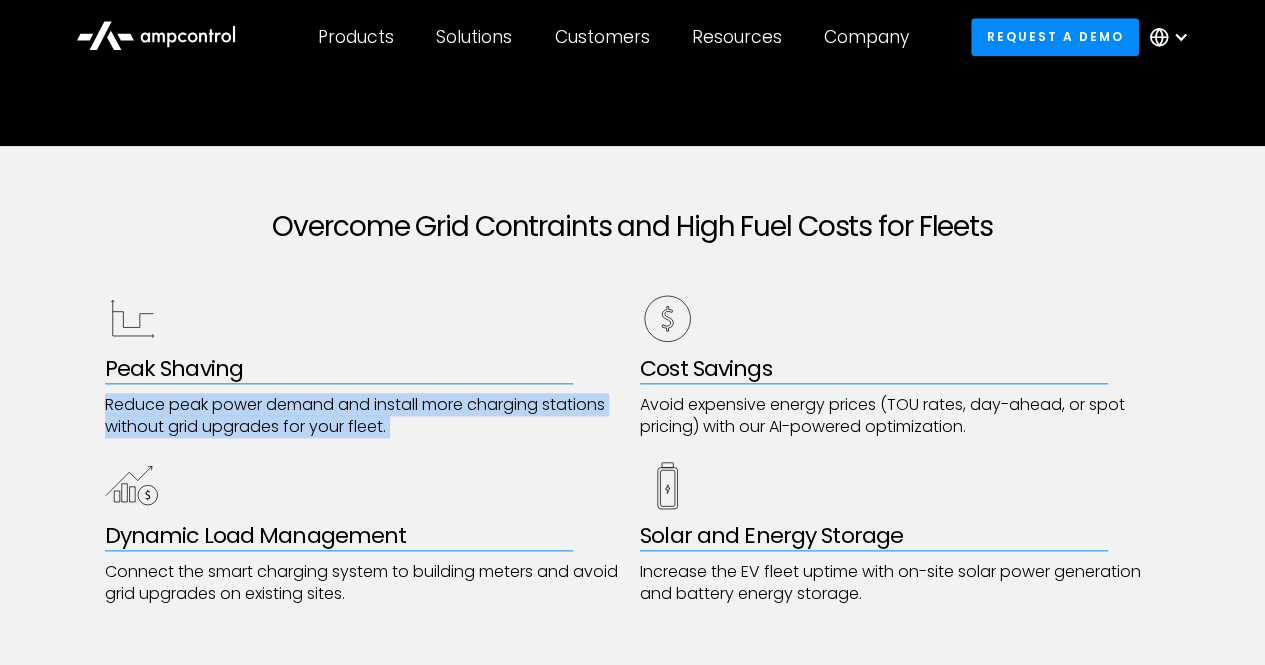drag, startPoint x: 339, startPoint y: 433, endPoint x: 222, endPoint y: 399, distance: 121.84006 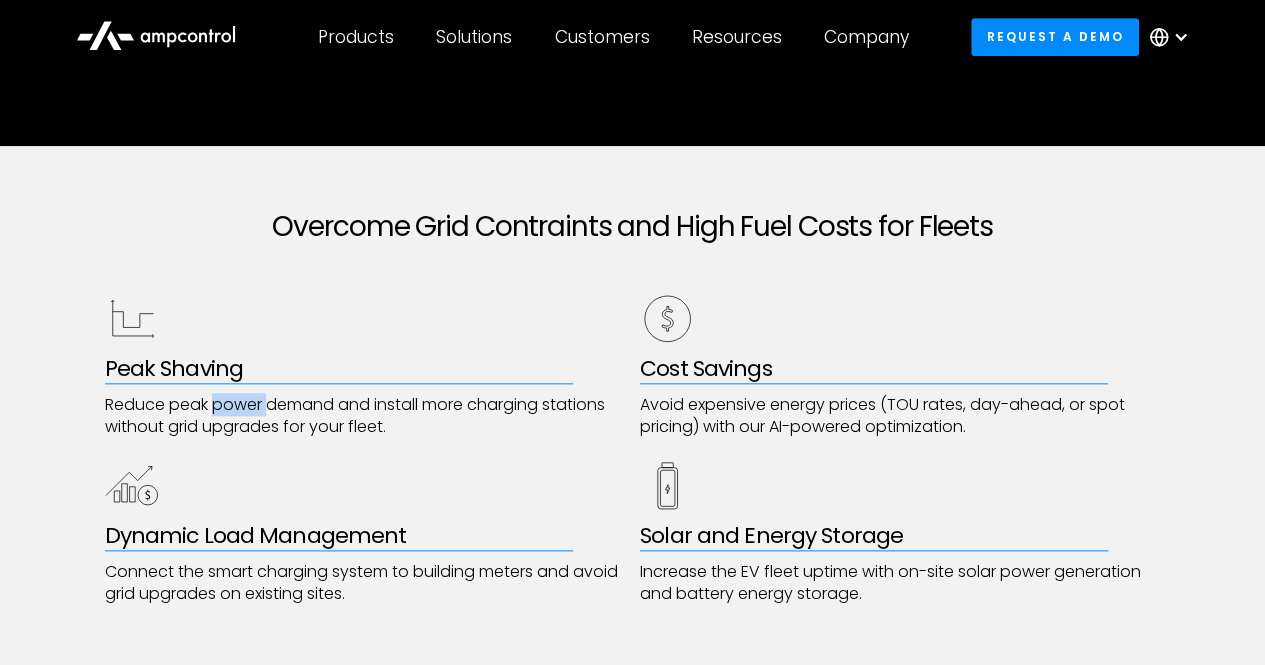 click on "Reduce peak power demand and install more charging stations without grid upgrades for your fleet." at bounding box center [365, 416] 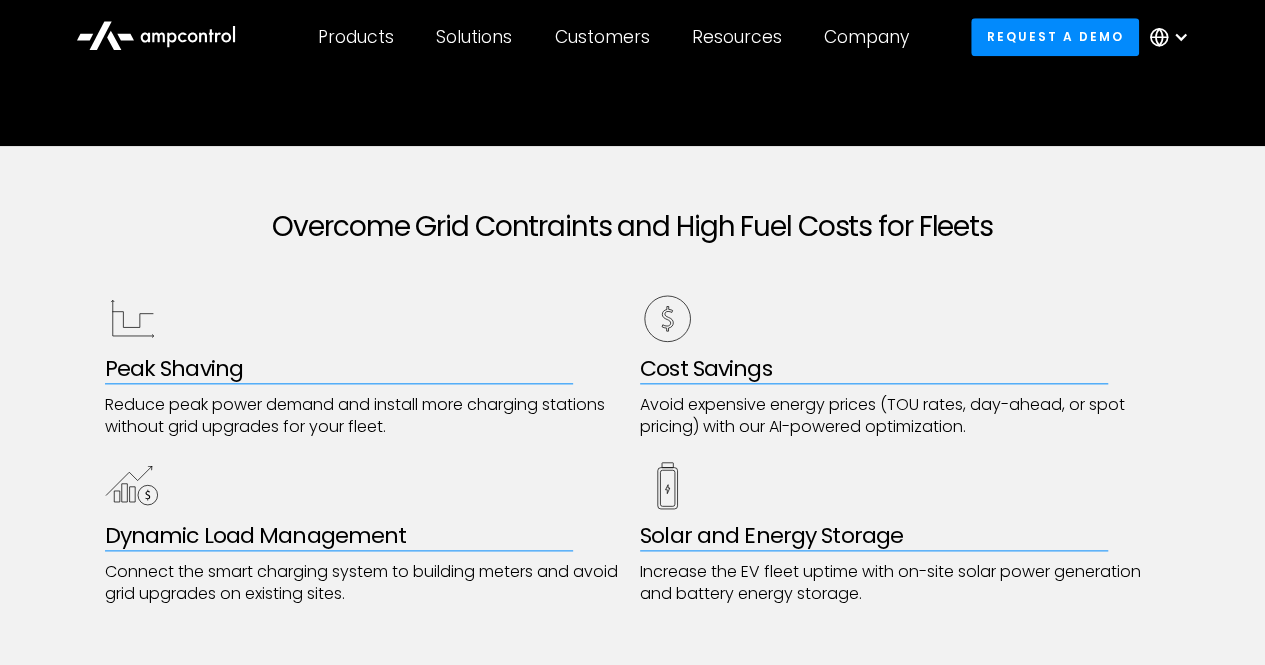 click on "Reduce peak power demand and install more charging stations without grid upgrades for your fleet." at bounding box center [365, 416] 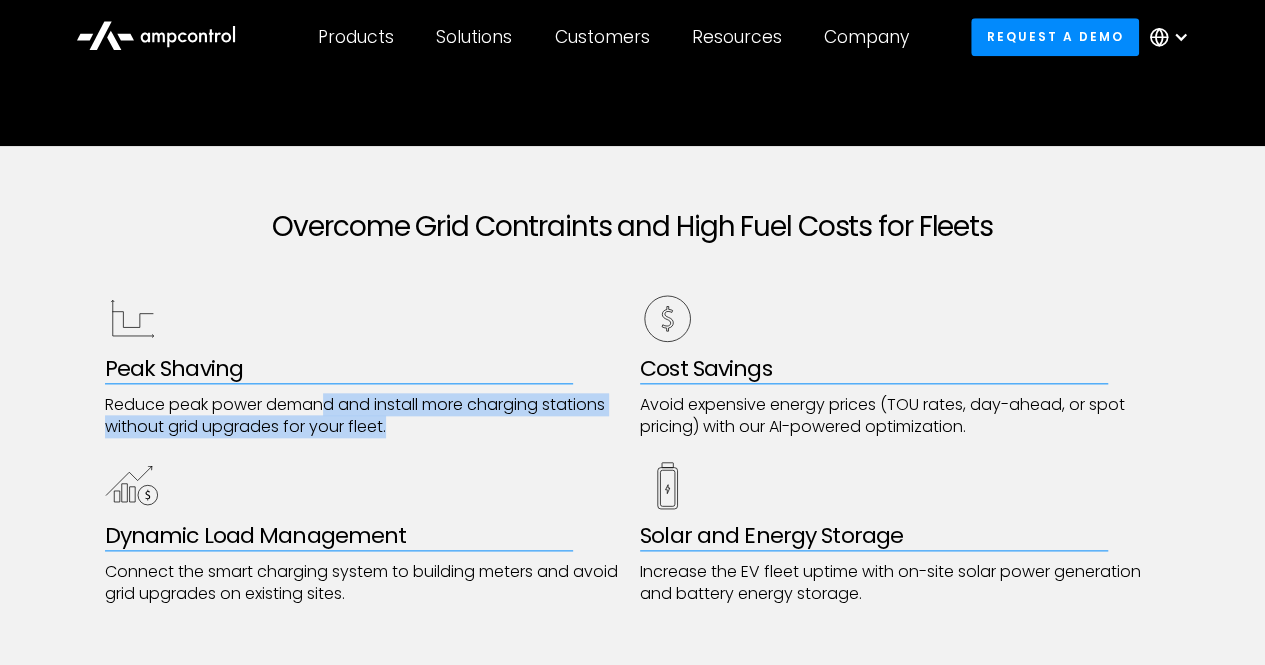 drag, startPoint x: 402, startPoint y: 420, endPoint x: 324, endPoint y: 412, distance: 78.40918 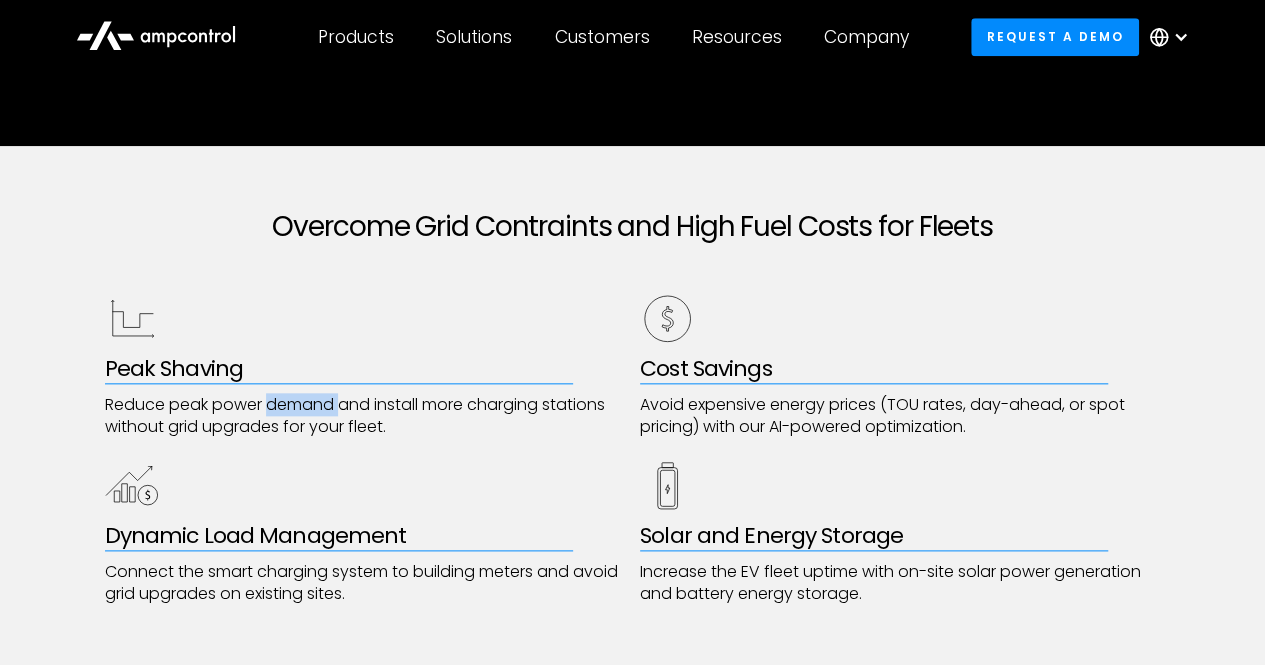 click on "Reduce peak power demand and install more charging stations without grid upgrades for your fleet." at bounding box center [365, 416] 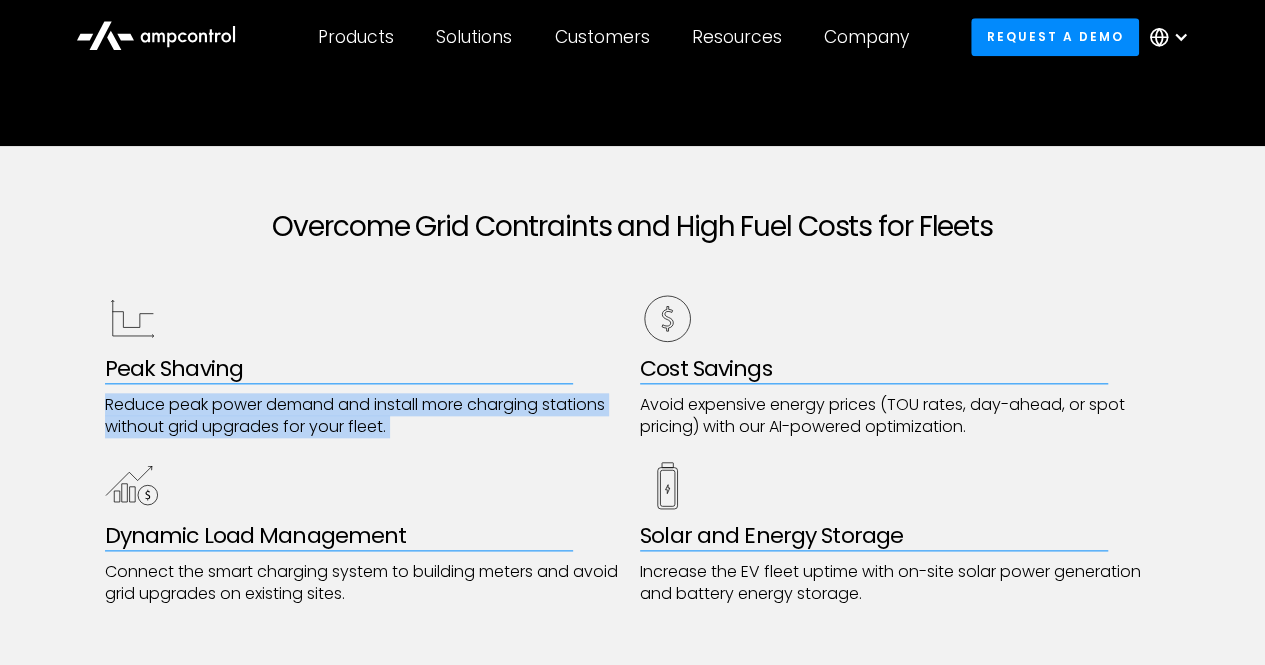 drag, startPoint x: 324, startPoint y: 412, endPoint x: 386, endPoint y: 431, distance: 64.84597 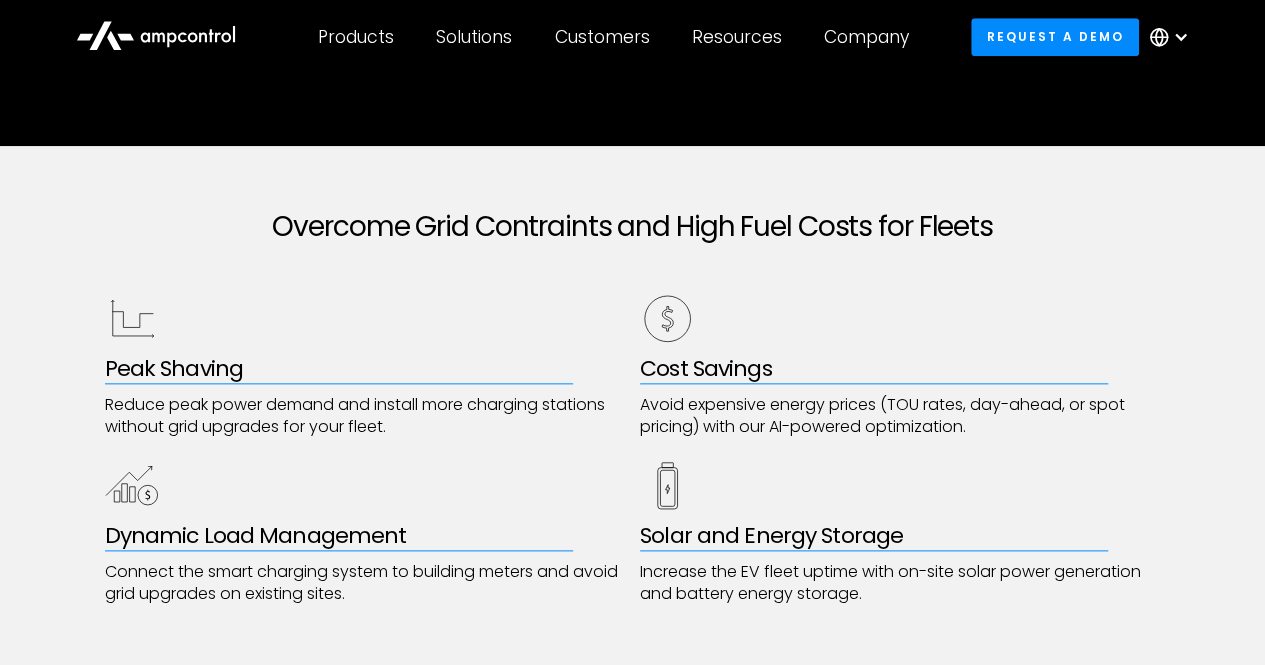 click on "Reduce peak power demand and install more charging stations without grid upgrades for your fleet." at bounding box center (365, 416) 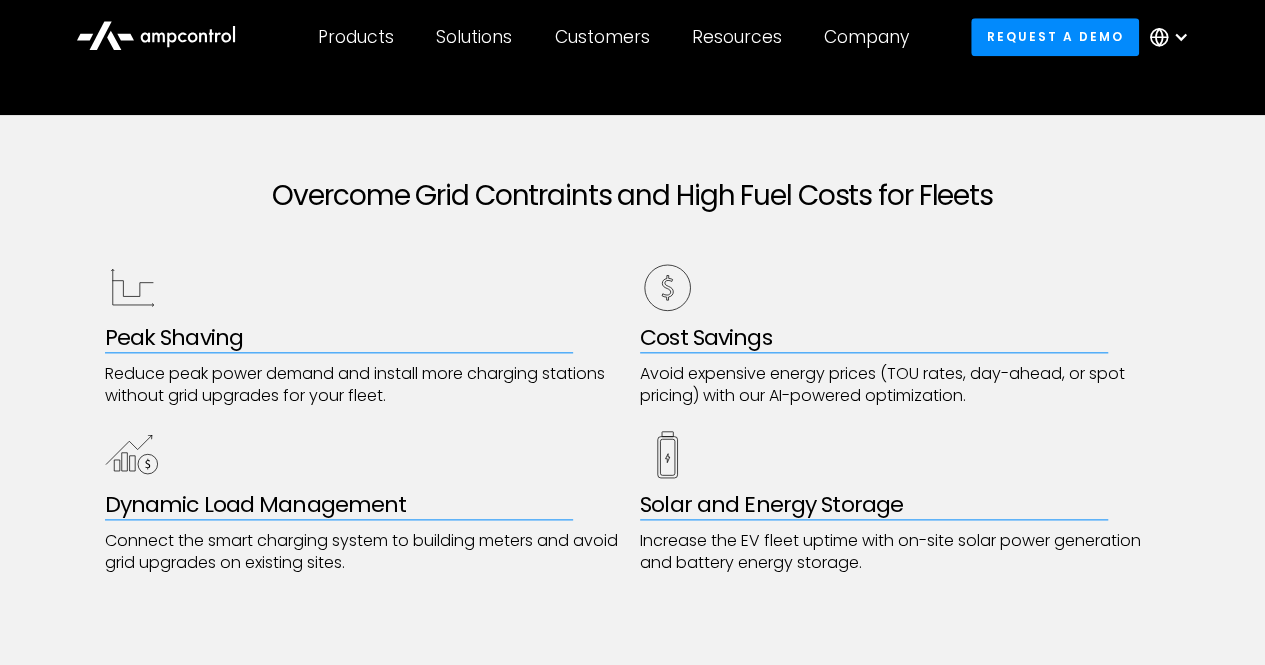 scroll, scrollTop: 1060, scrollLeft: 0, axis: vertical 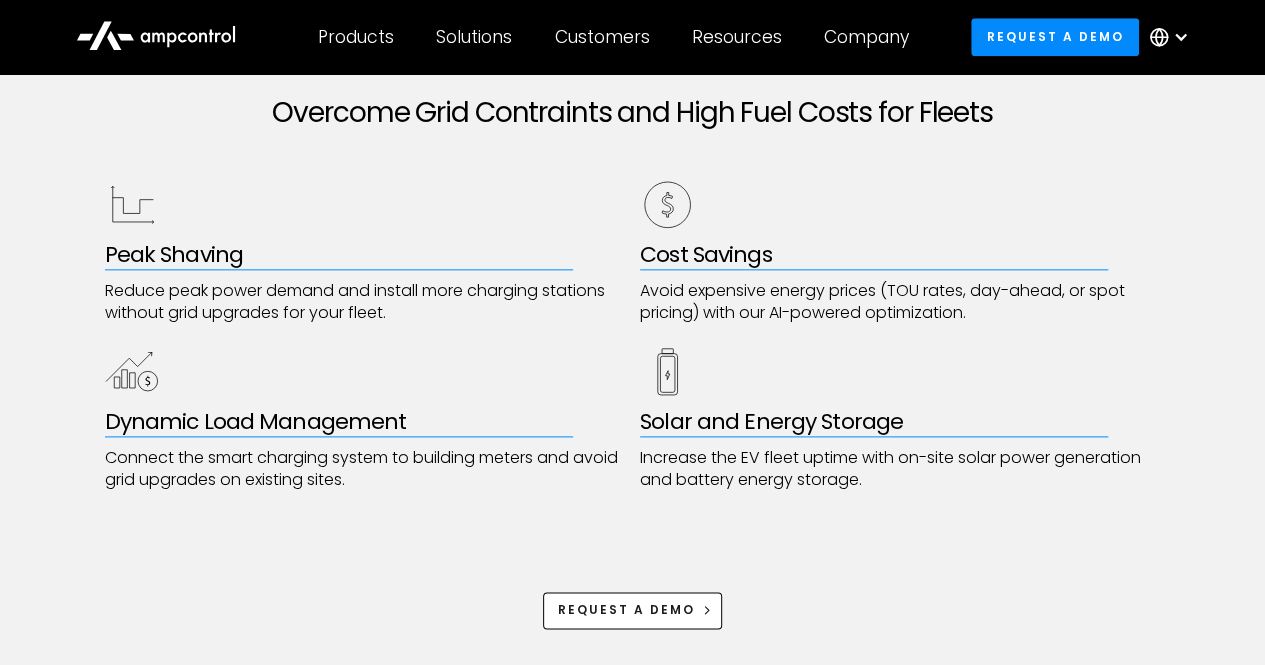 click on "Cost Savings" at bounding box center [900, 255] 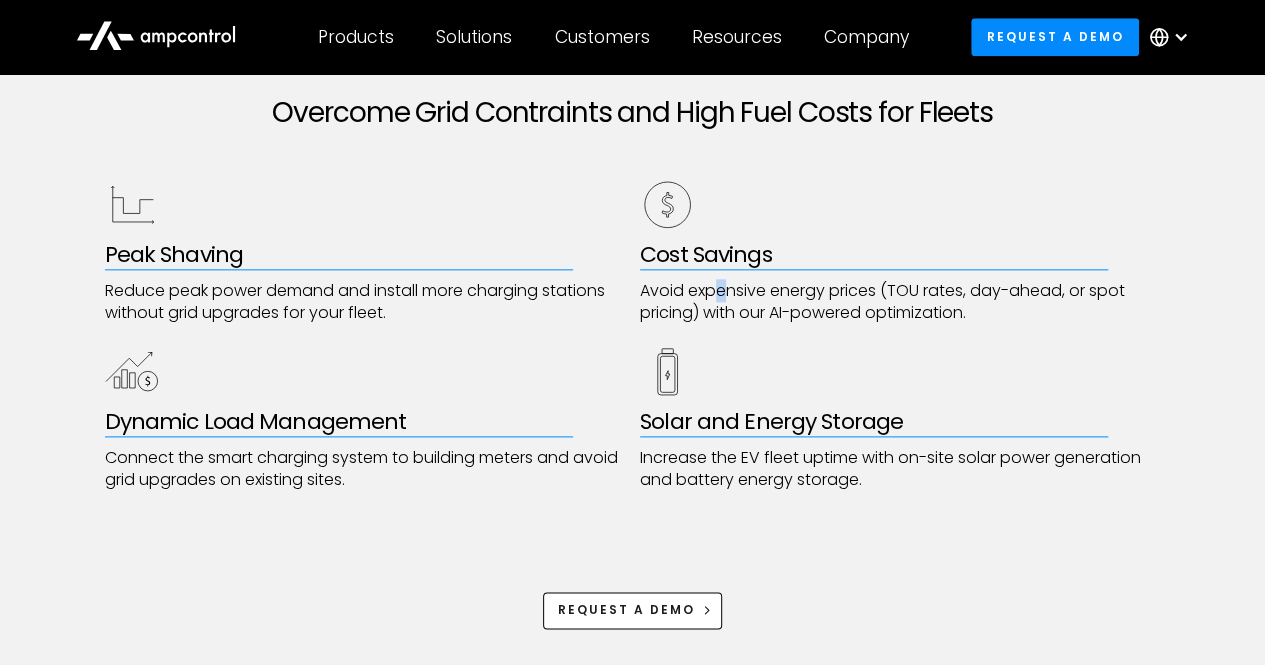 click on "Avoid expensive energy prices (TOU rates, day-ahead, or spot pricing) with our AI-powered optimization." at bounding box center (900, 302) 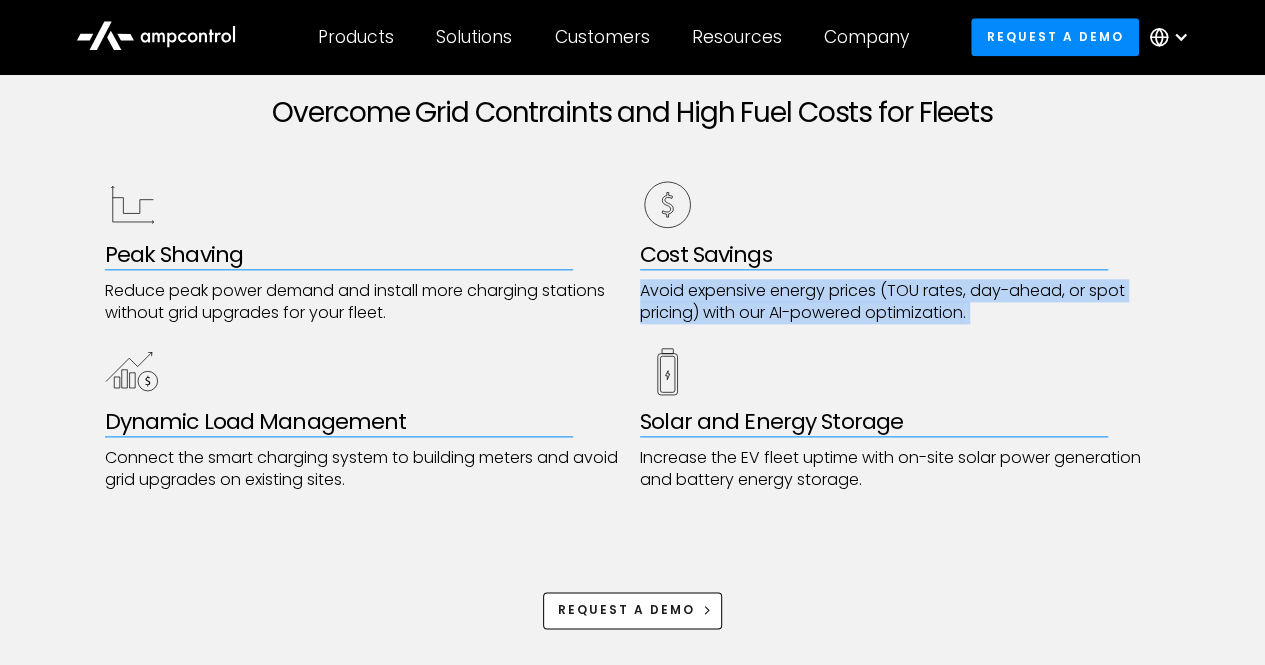 click on "Avoid expensive energy prices (TOU rates, day-ahead, or spot pricing) with our AI-powered optimization." at bounding box center (900, 302) 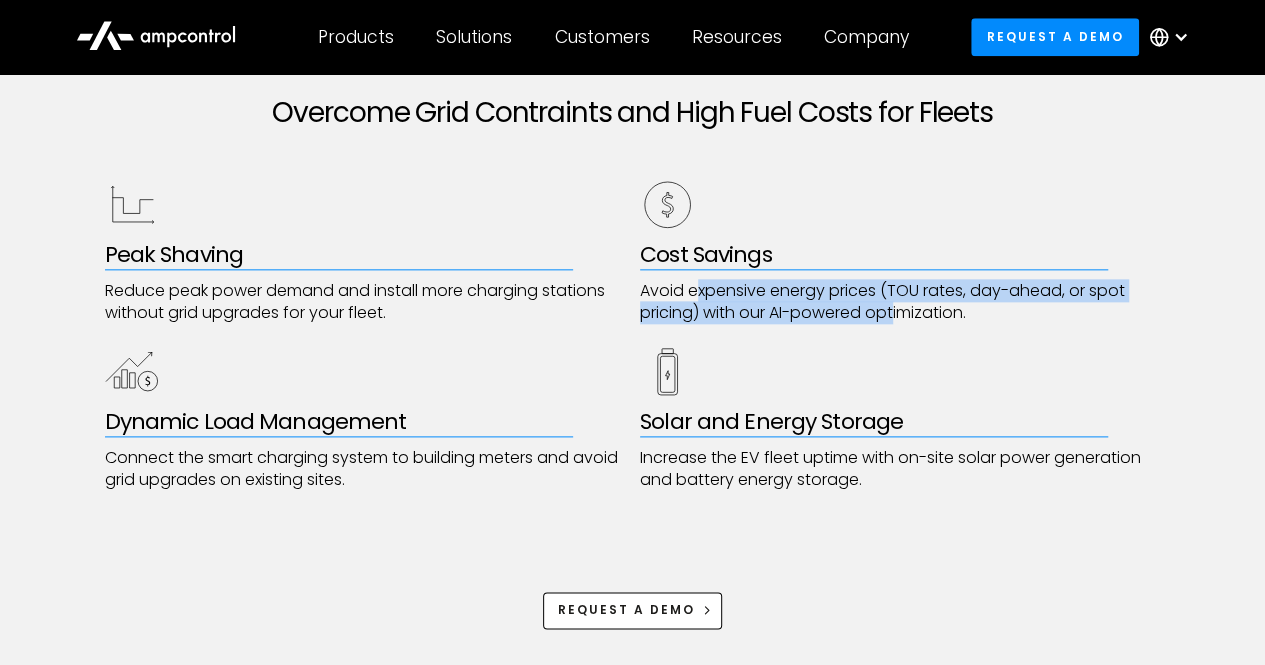 drag, startPoint x: 730, startPoint y: 287, endPoint x: 975, endPoint y: 341, distance: 250.88045 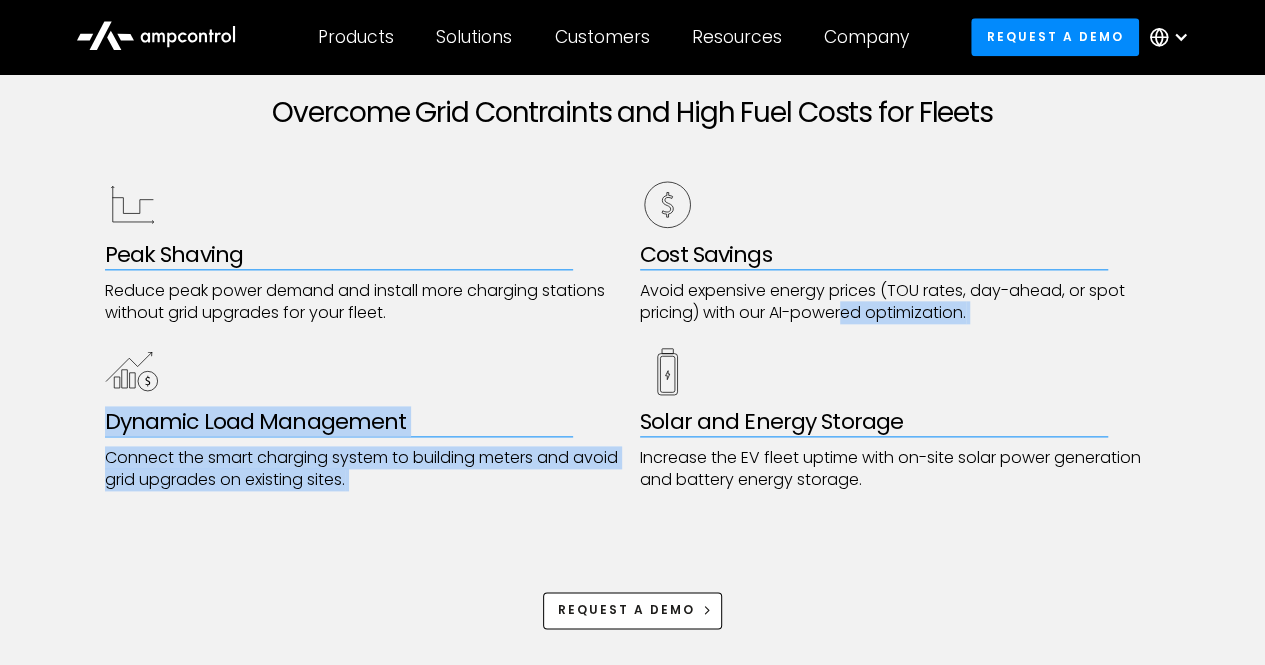 drag, startPoint x: 988, startPoint y: 327, endPoint x: 826, endPoint y: 301, distance: 164.07315 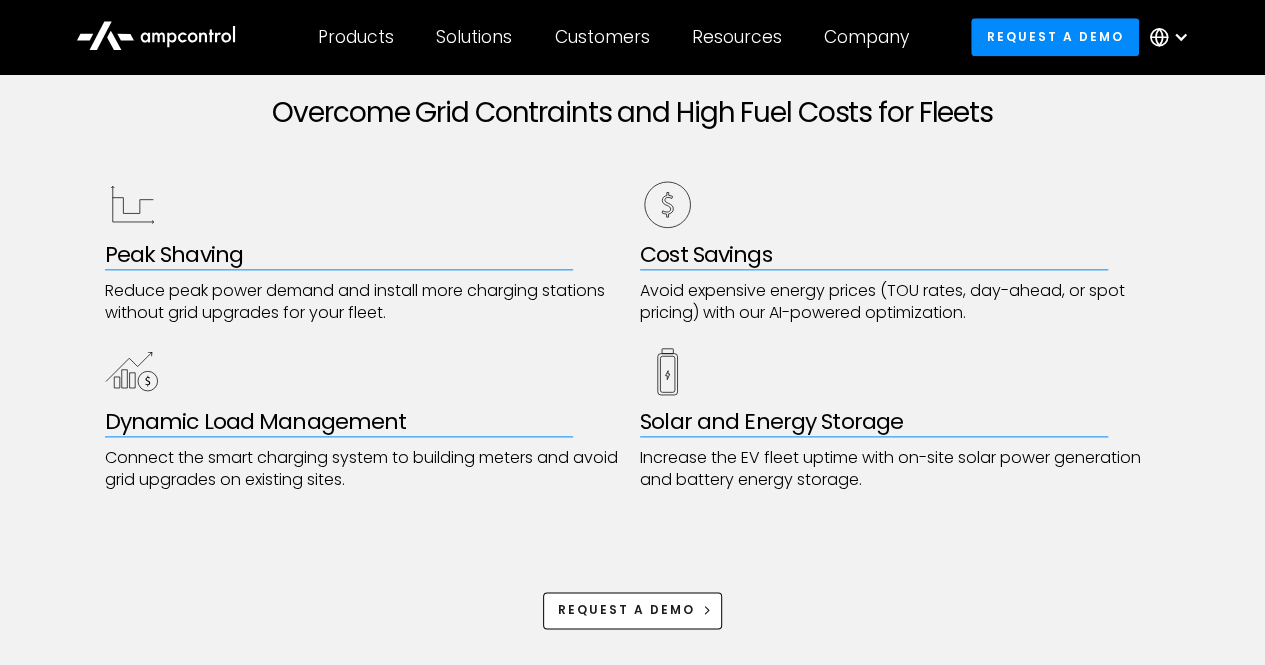 click on "Avoid expensive energy prices (TOU rates, day-ahead, or spot pricing) with our AI-powered optimization." at bounding box center [900, 302] 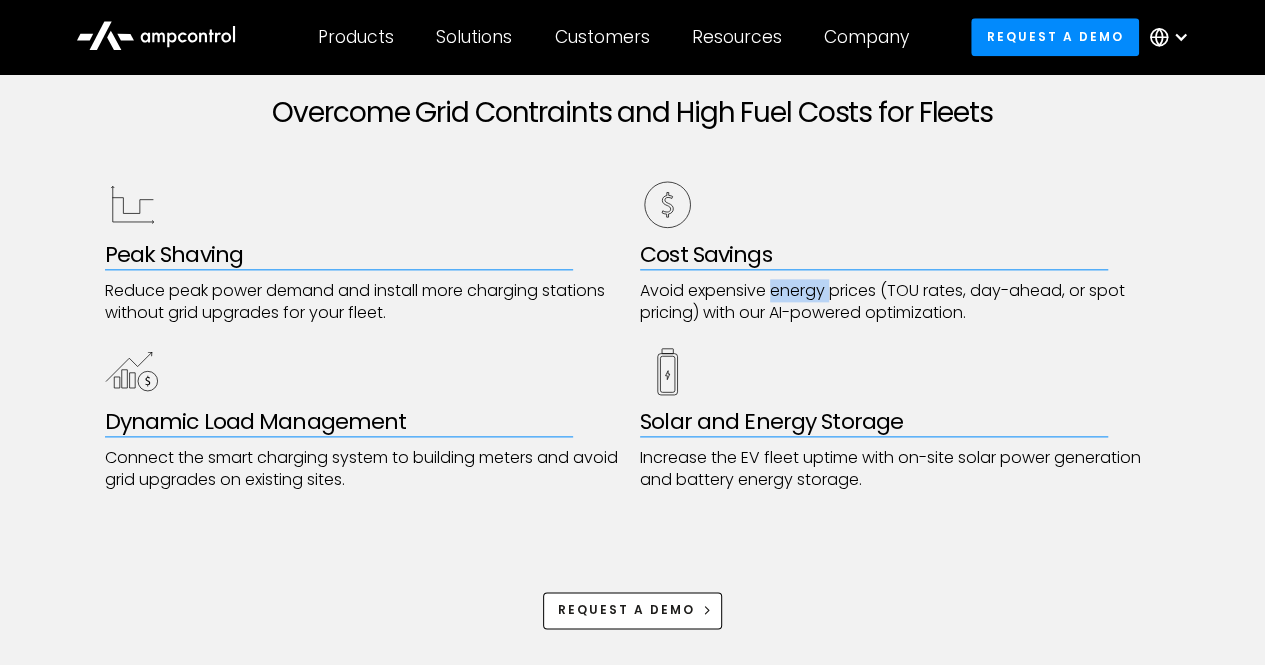 click on "Avoid expensive energy prices (TOU rates, day-ahead, or spot pricing) with our AI-powered optimization." at bounding box center [900, 302] 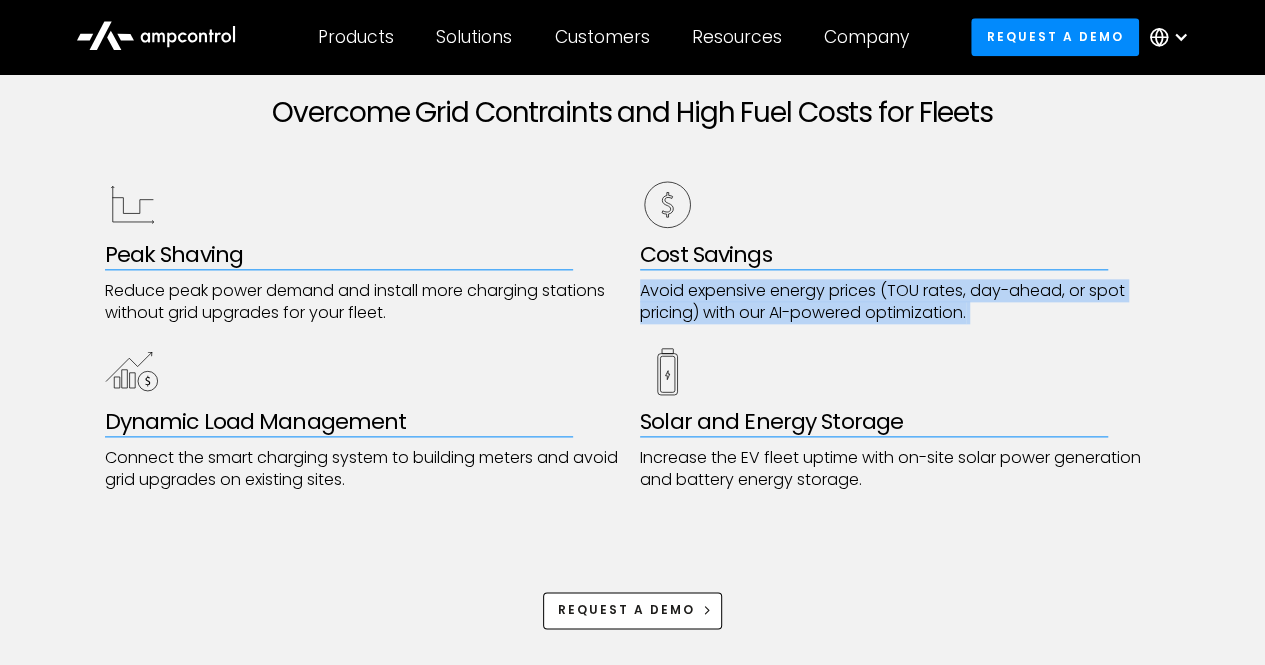 drag, startPoint x: 810, startPoint y: 298, endPoint x: 692, endPoint y: 307, distance: 118.34272 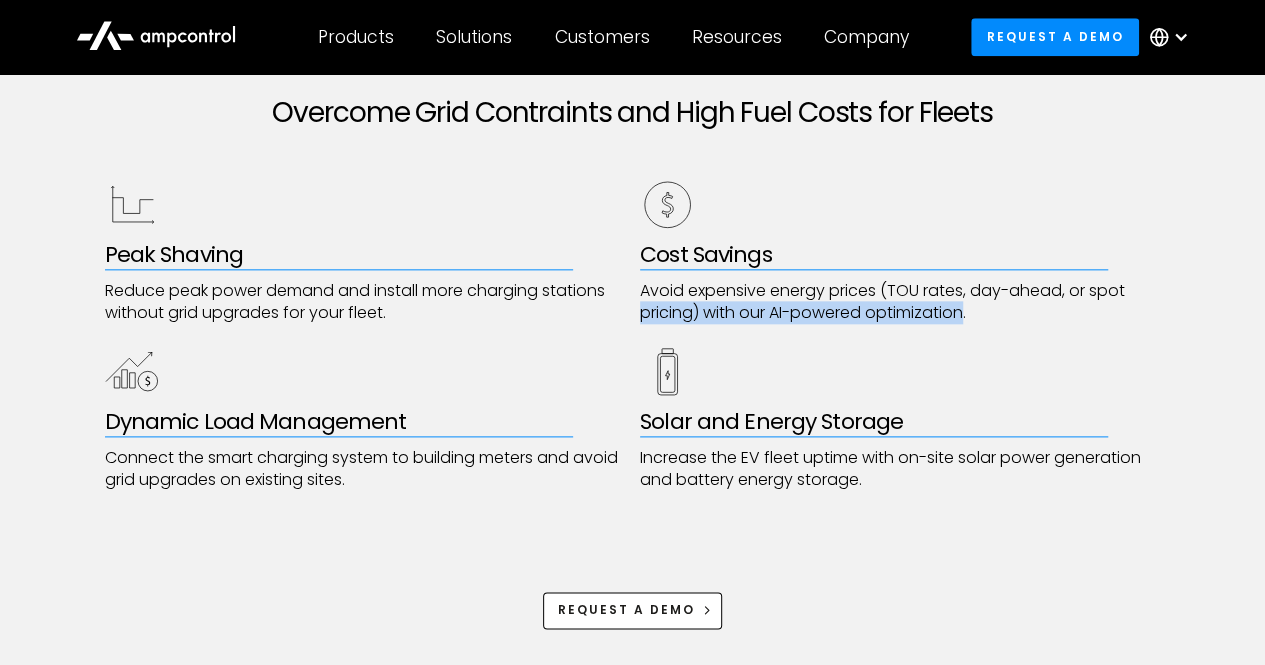 drag, startPoint x: 664, startPoint y: 309, endPoint x: 942, endPoint y: 313, distance: 278.02878 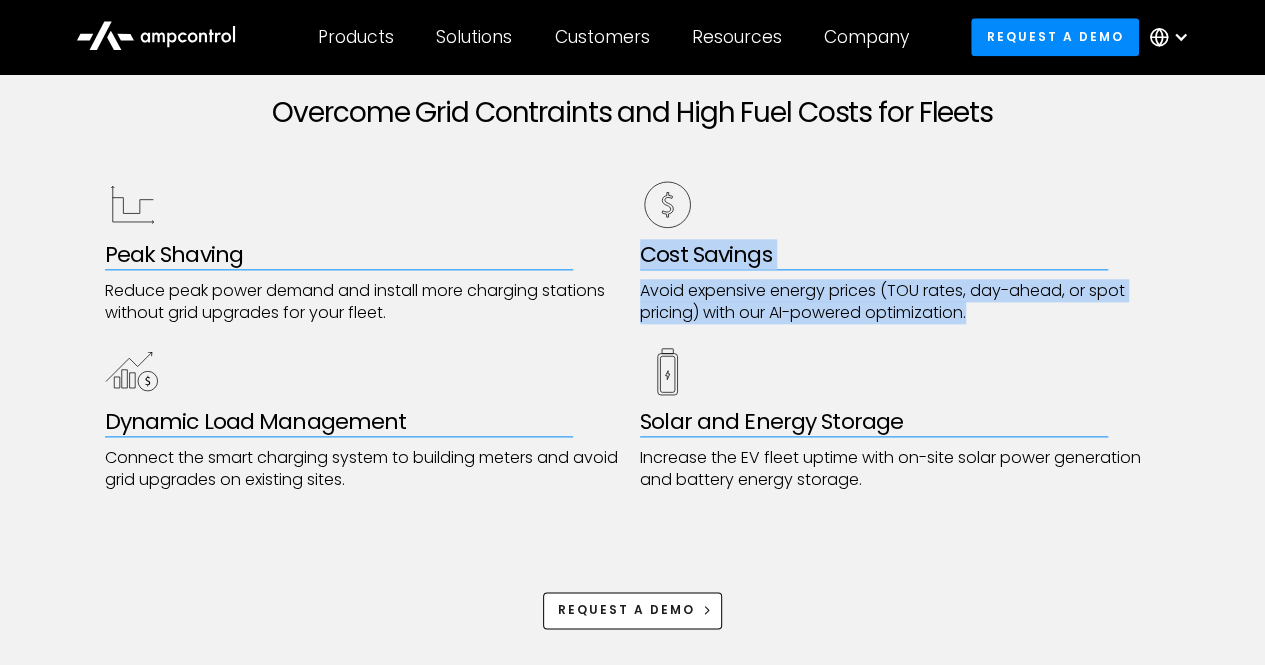 drag, startPoint x: 968, startPoint y: 308, endPoint x: 619, endPoint y: 307, distance: 349.00143 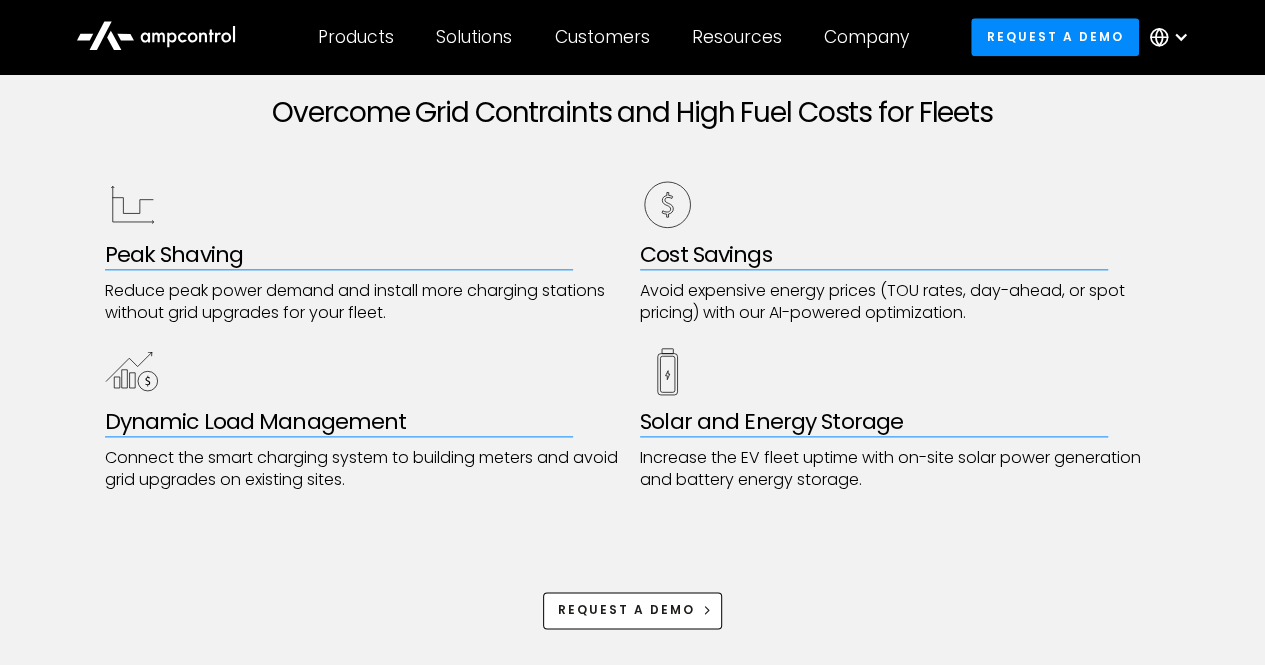 click on "Reduce peak power demand and install more charging stations without grid upgrades for your fleet." at bounding box center [365, 302] 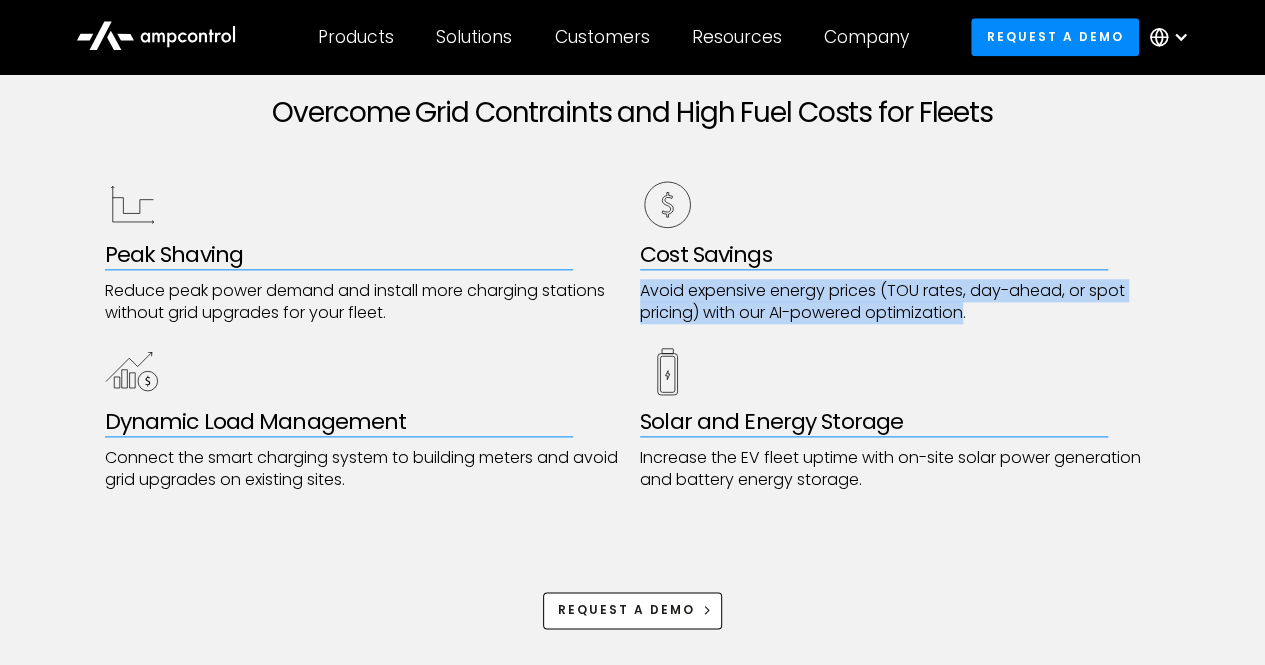 drag, startPoint x: 655, startPoint y: 293, endPoint x: 992, endPoint y: 321, distance: 338.1612 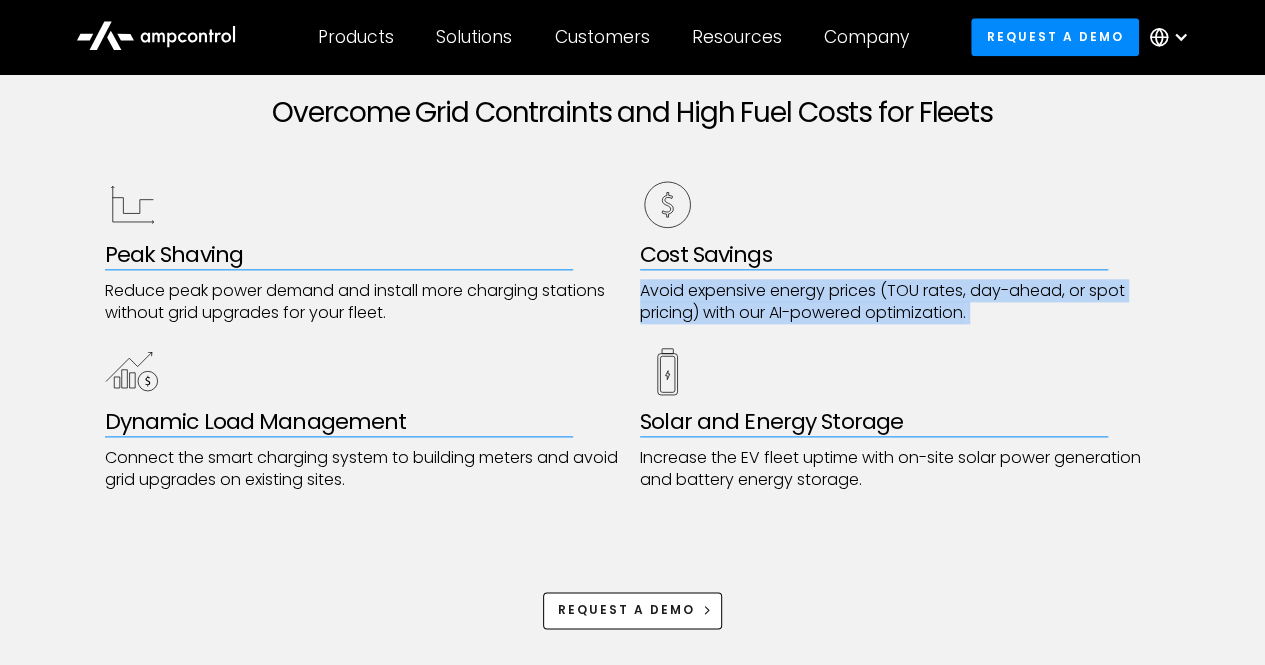 click on "Avoid expensive energy prices (TOU rates, day-ahead, or spot pricing) with our AI-powered optimization." at bounding box center [900, 302] 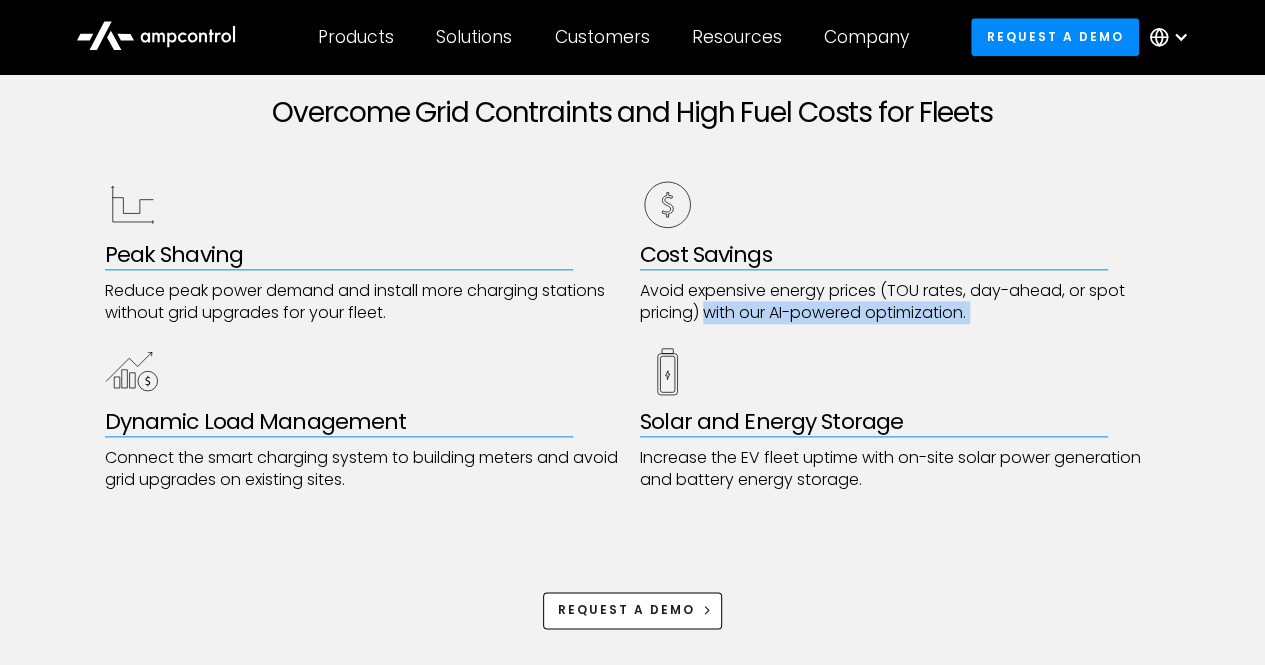 drag, startPoint x: 1002, startPoint y: 321, endPoint x: 711, endPoint y: 307, distance: 291.33658 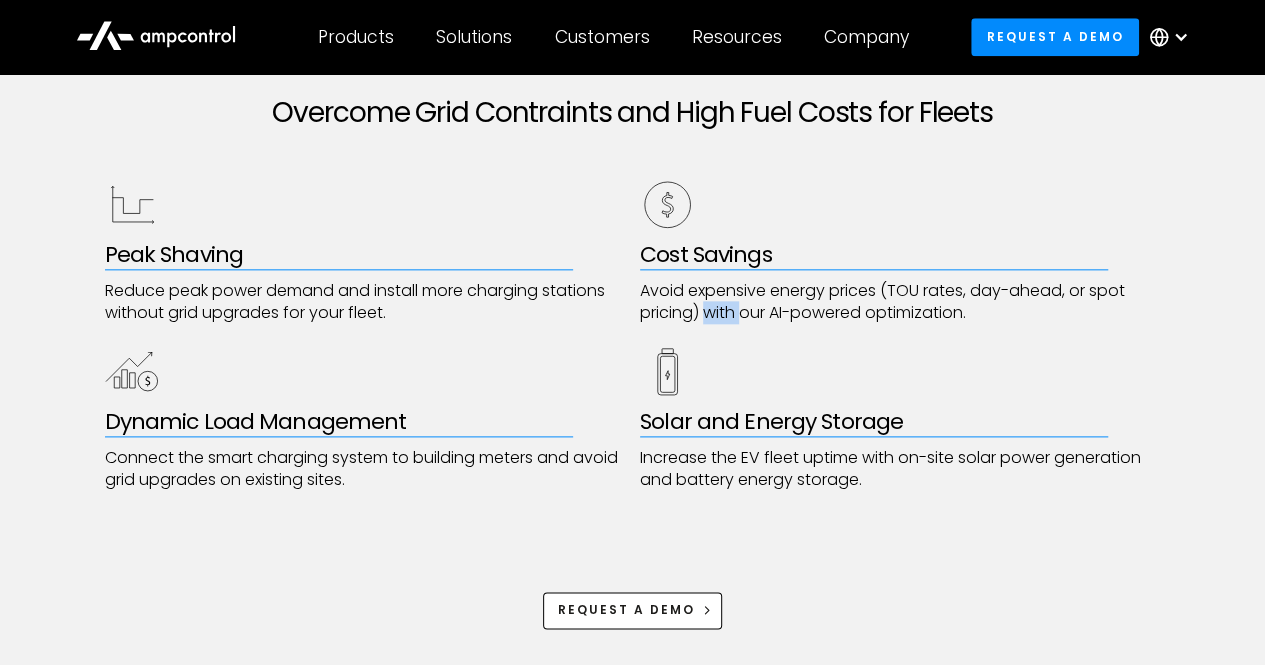 click on "Avoid expensive energy prices (TOU rates, day-ahead, or spot pricing) with our AI-powered optimization." at bounding box center (900, 302) 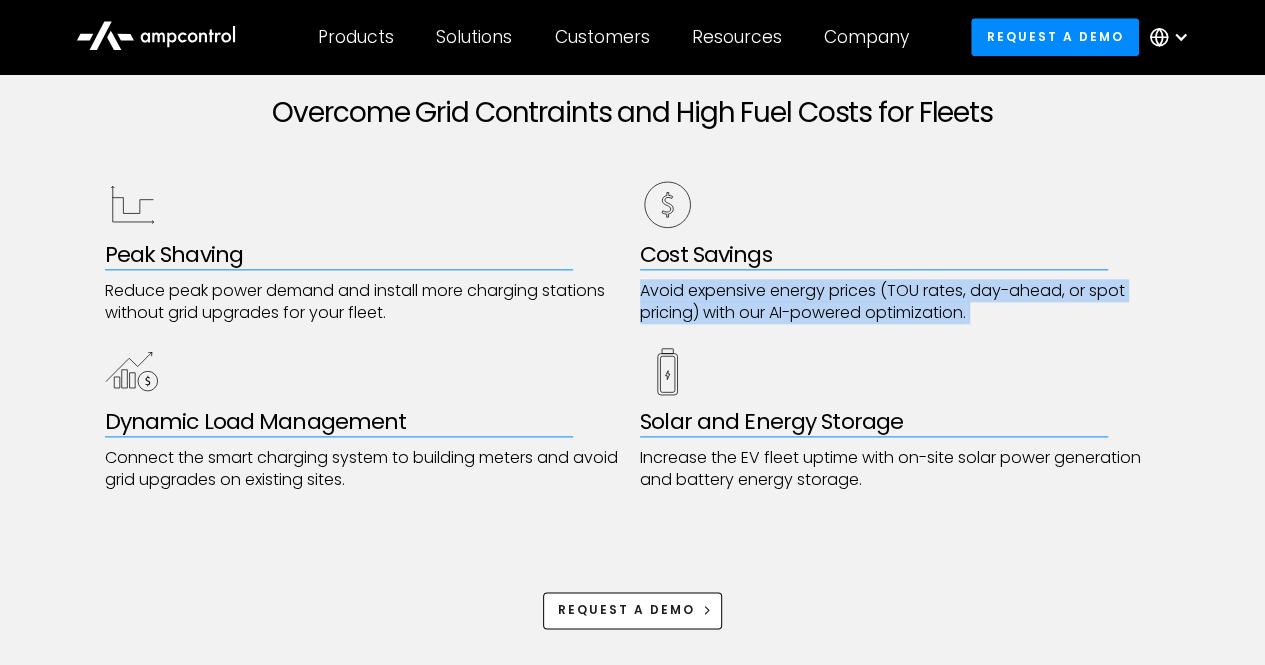 click on "Avoid expensive energy prices (TOU rates, day-ahead, or spot pricing) with our AI-powered optimization." at bounding box center [900, 302] 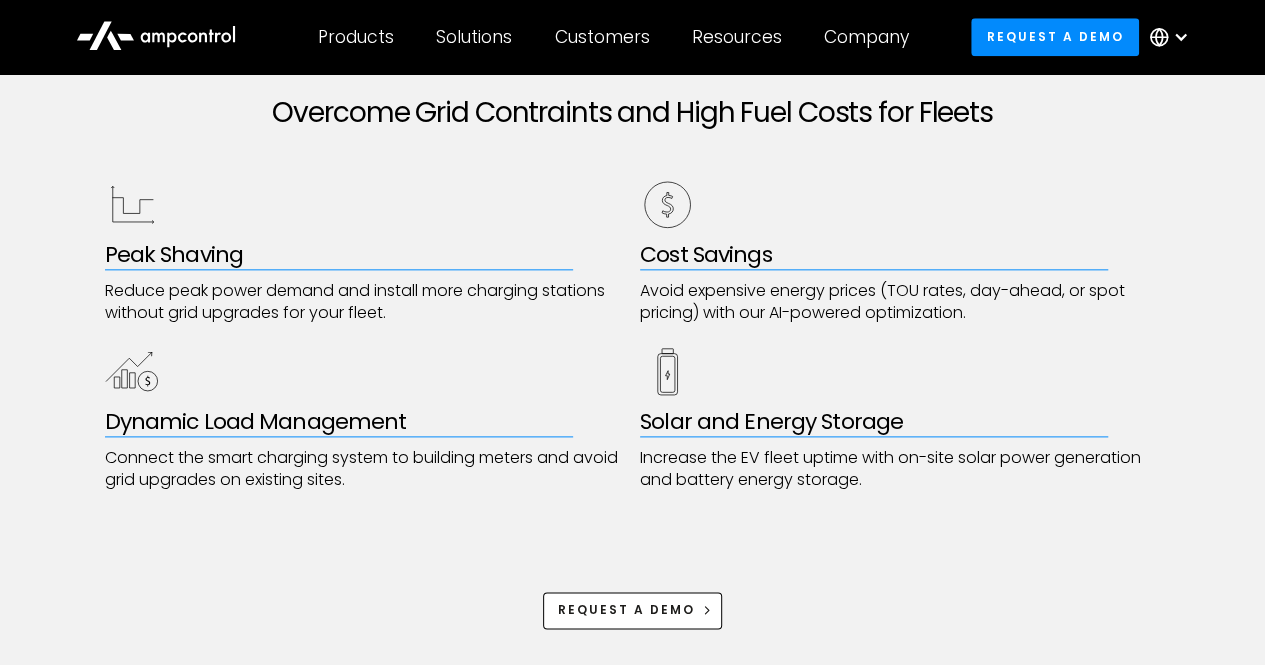 click on "Avoid expensive energy prices (TOU rates, day-ahead, or spot pricing) with our AI-powered optimization." at bounding box center [900, 302] 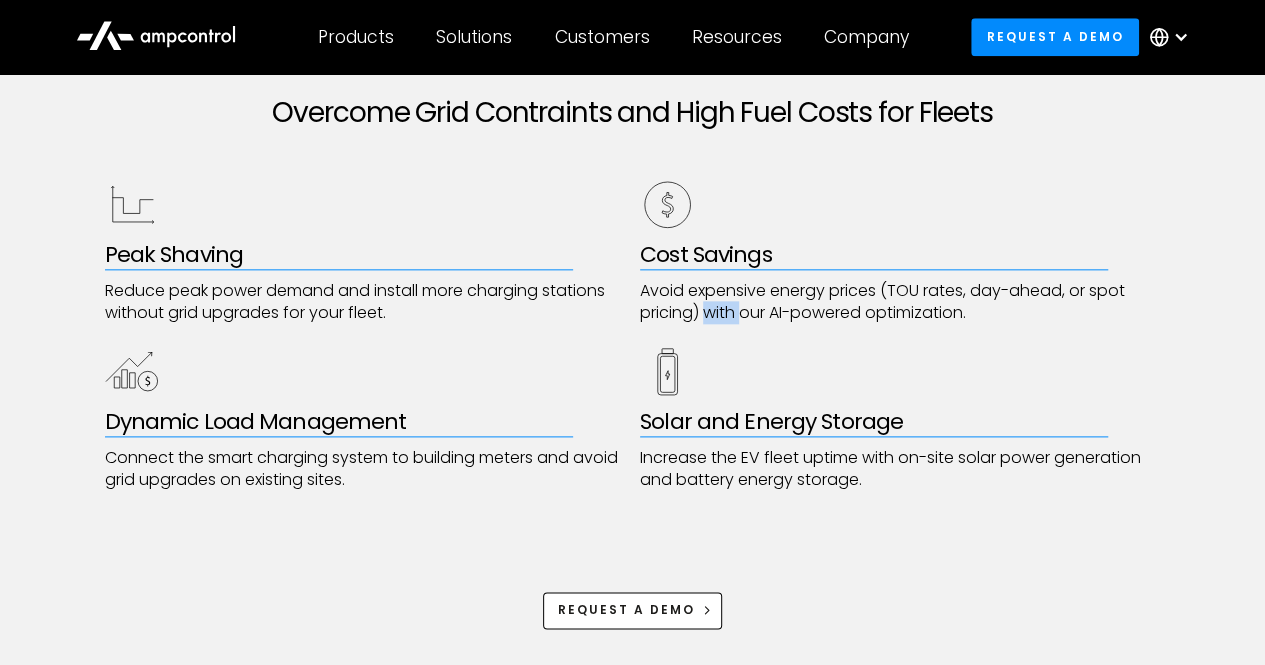 click on "Avoid expensive energy prices (TOU rates, day-ahead, or spot pricing) with our AI-powered optimization." at bounding box center (900, 302) 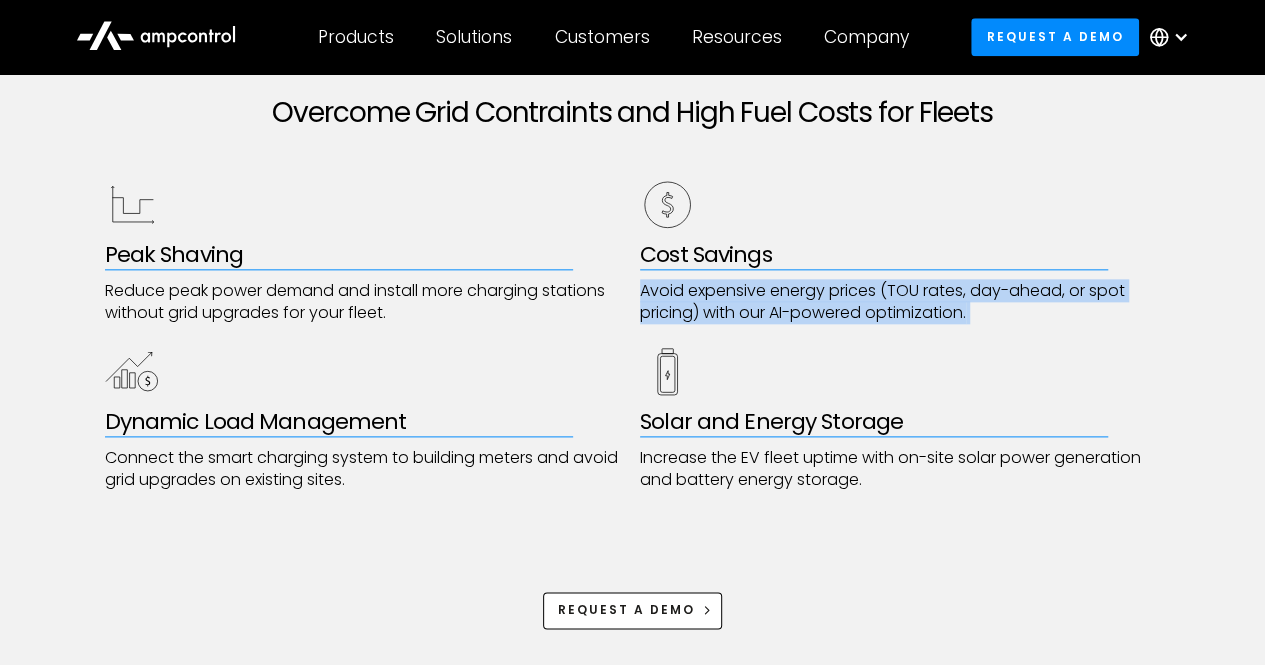 click on "Avoid expensive energy prices (TOU rates, day-ahead, or spot pricing) with our AI-powered optimization." at bounding box center [900, 302] 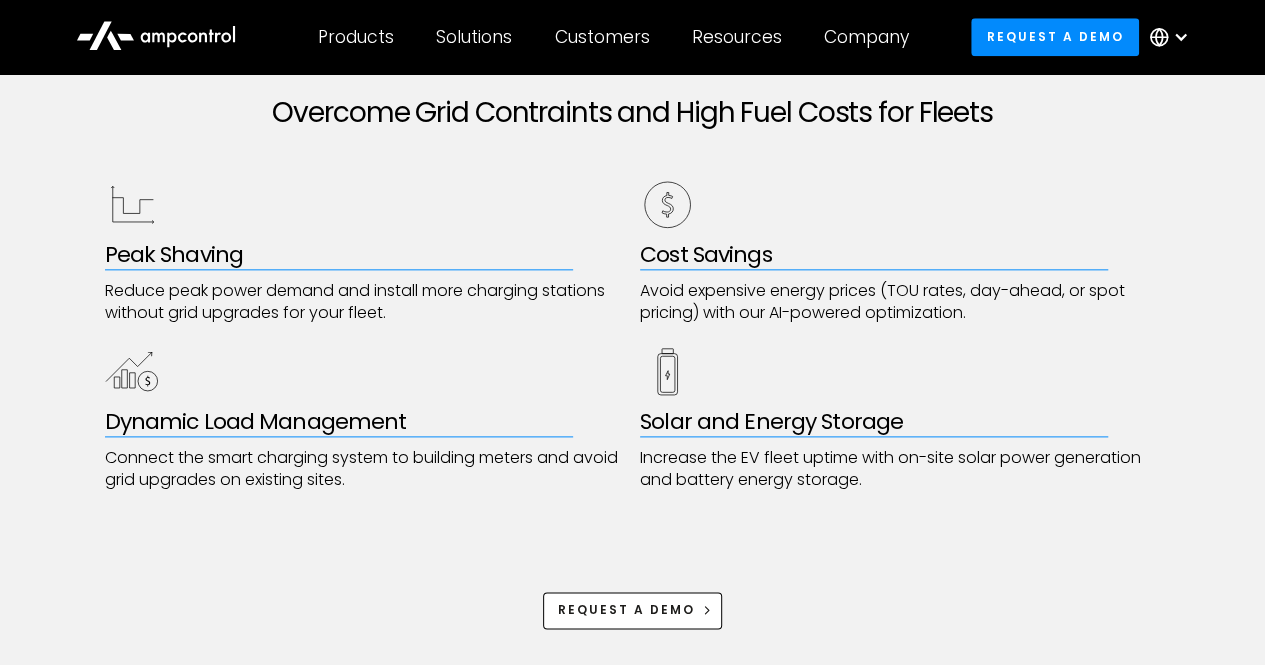 click on "Connect the smart charging system to building meters and avoid grid upgrades on existing sites." at bounding box center [365, 469] 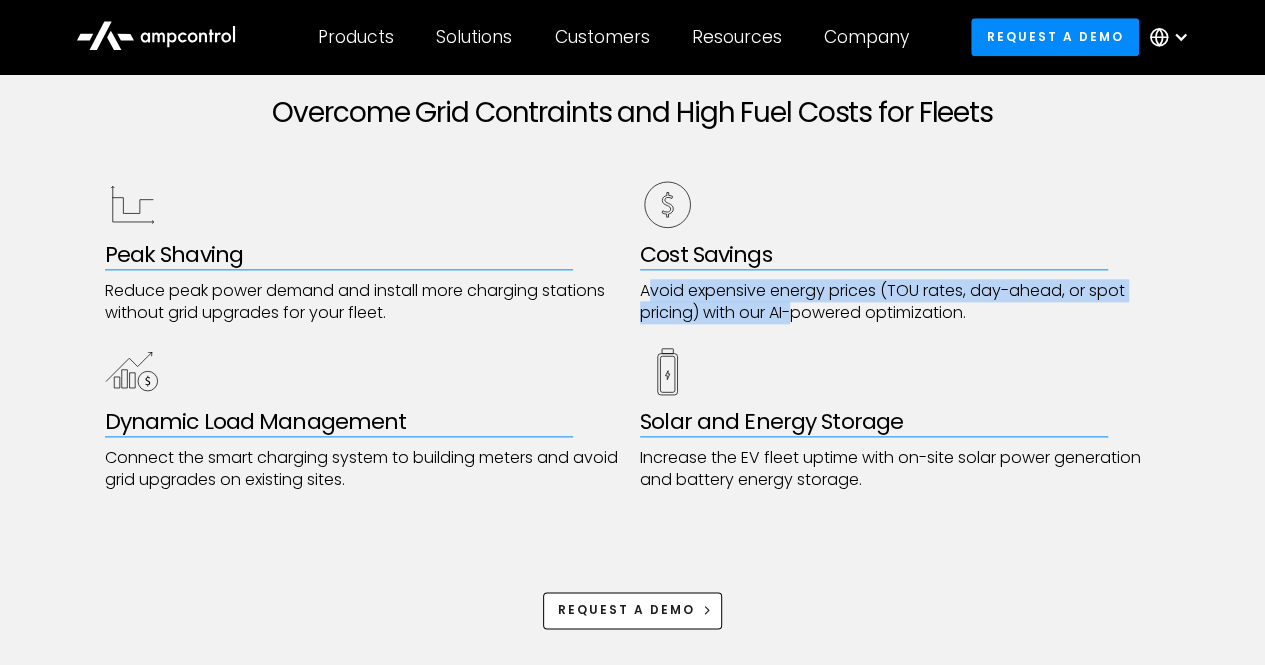 drag, startPoint x: 647, startPoint y: 281, endPoint x: 824, endPoint y: 315, distance: 180.23596 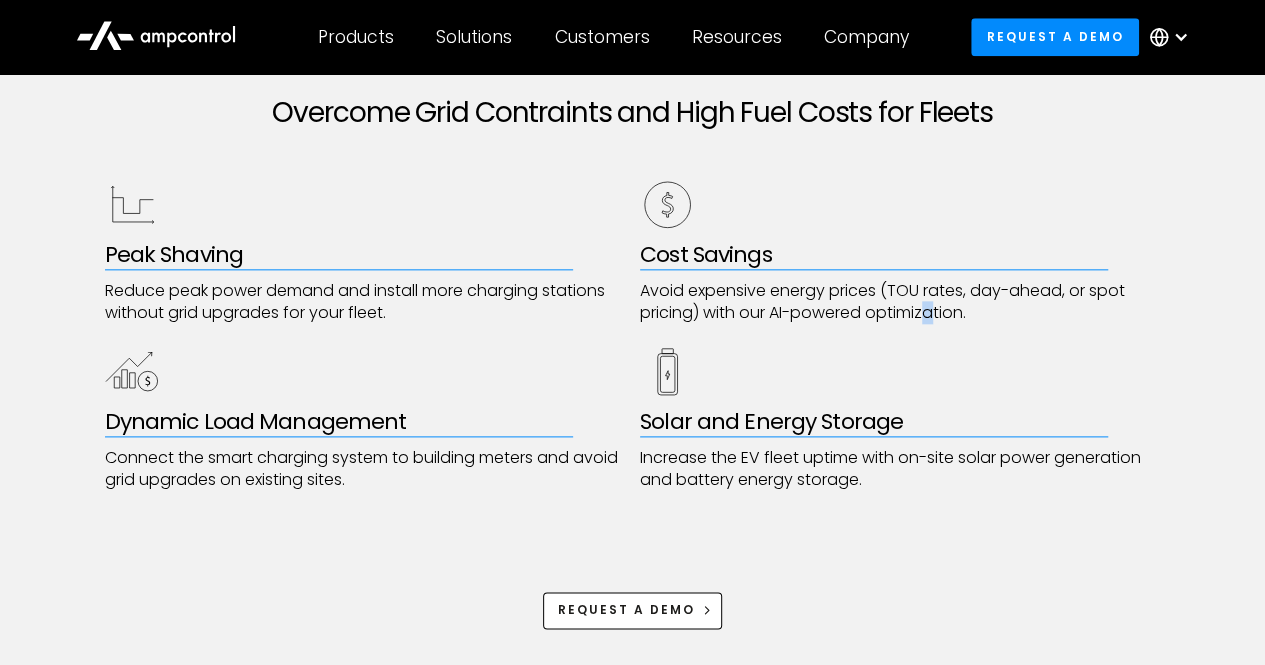 click on "Avoid expensive energy prices (TOU rates, day-ahead, or spot pricing) with our AI-powered optimization." at bounding box center [900, 302] 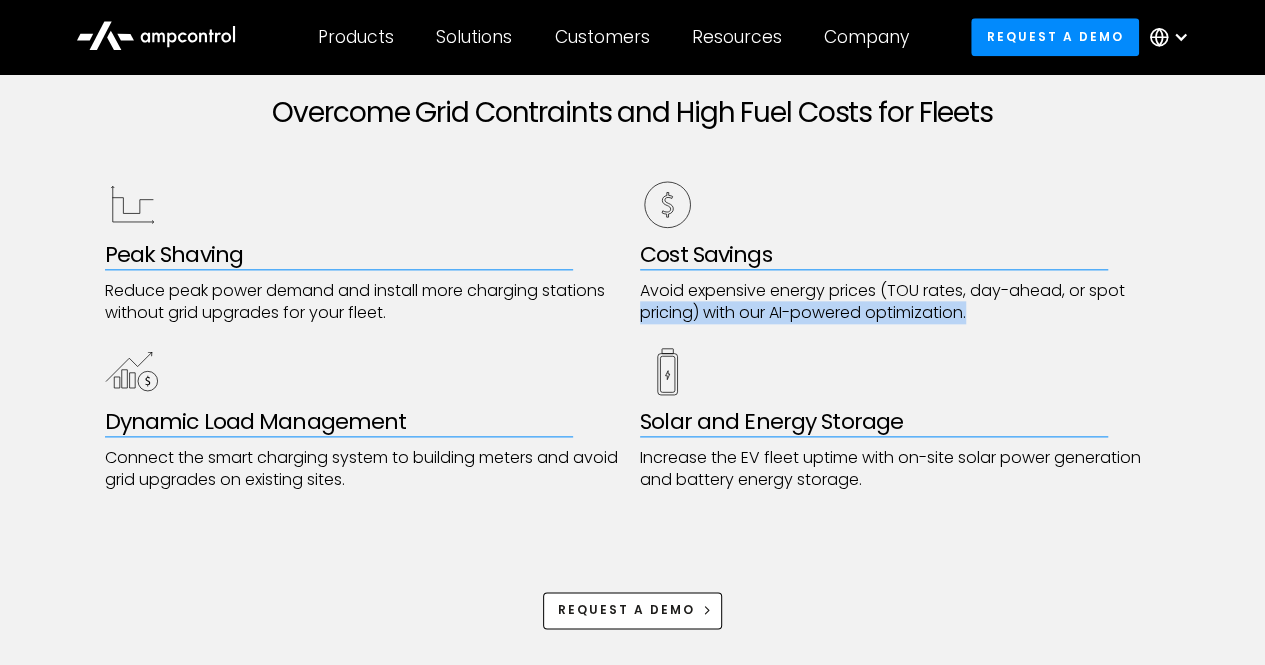 drag, startPoint x: 1004, startPoint y: 323, endPoint x: 644, endPoint y: 305, distance: 360.4497 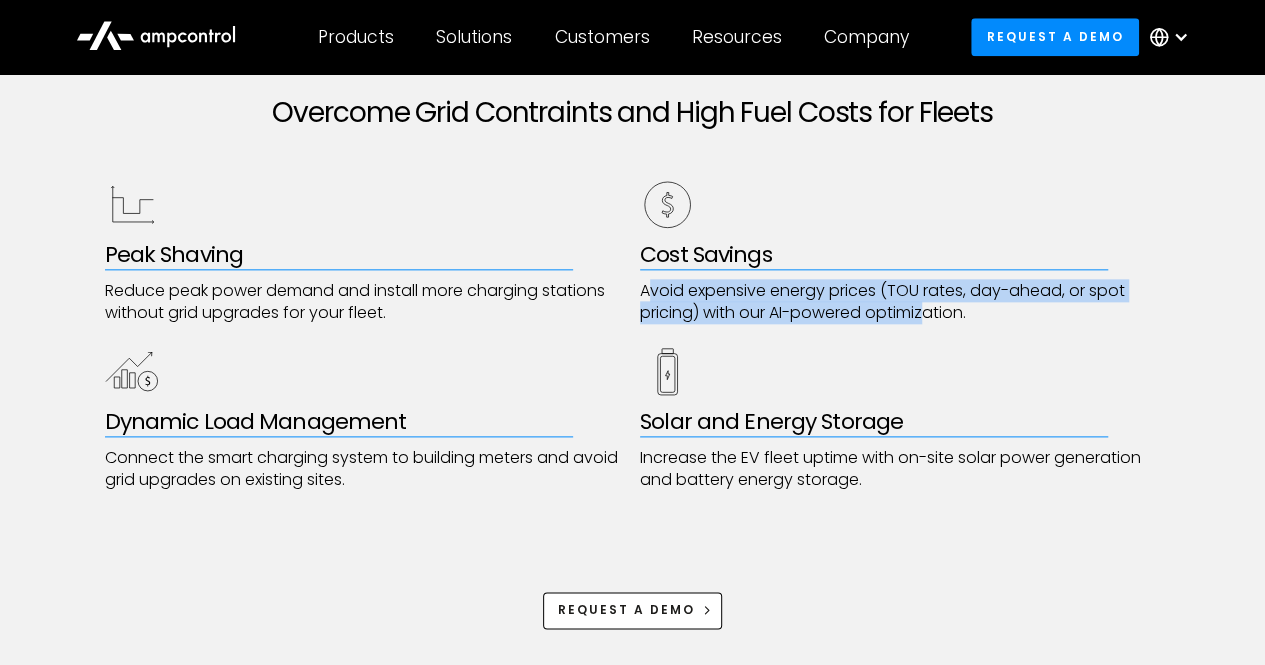 drag, startPoint x: 653, startPoint y: 294, endPoint x: 1014, endPoint y: 313, distance: 361.49966 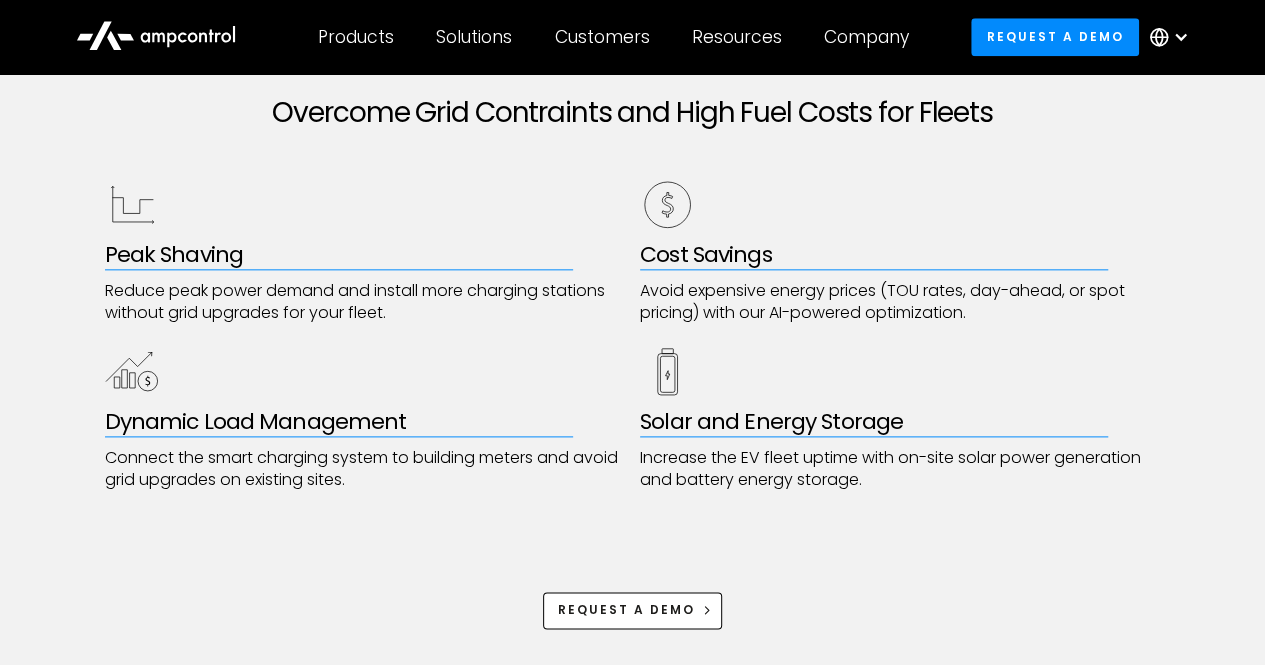 click on "Avoid expensive energy prices (TOU rates, day-ahead, or spot pricing) with our AI-powered optimization." at bounding box center [900, 302] 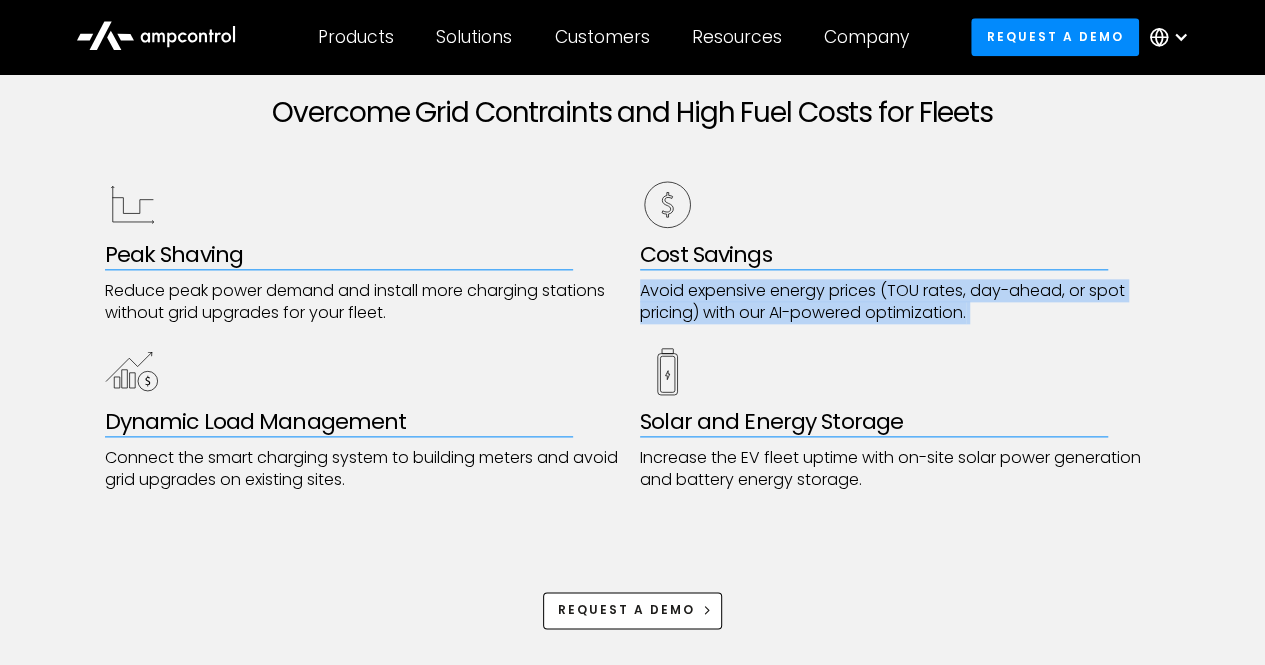 drag, startPoint x: 1006, startPoint y: 311, endPoint x: 653, endPoint y: 295, distance: 353.36243 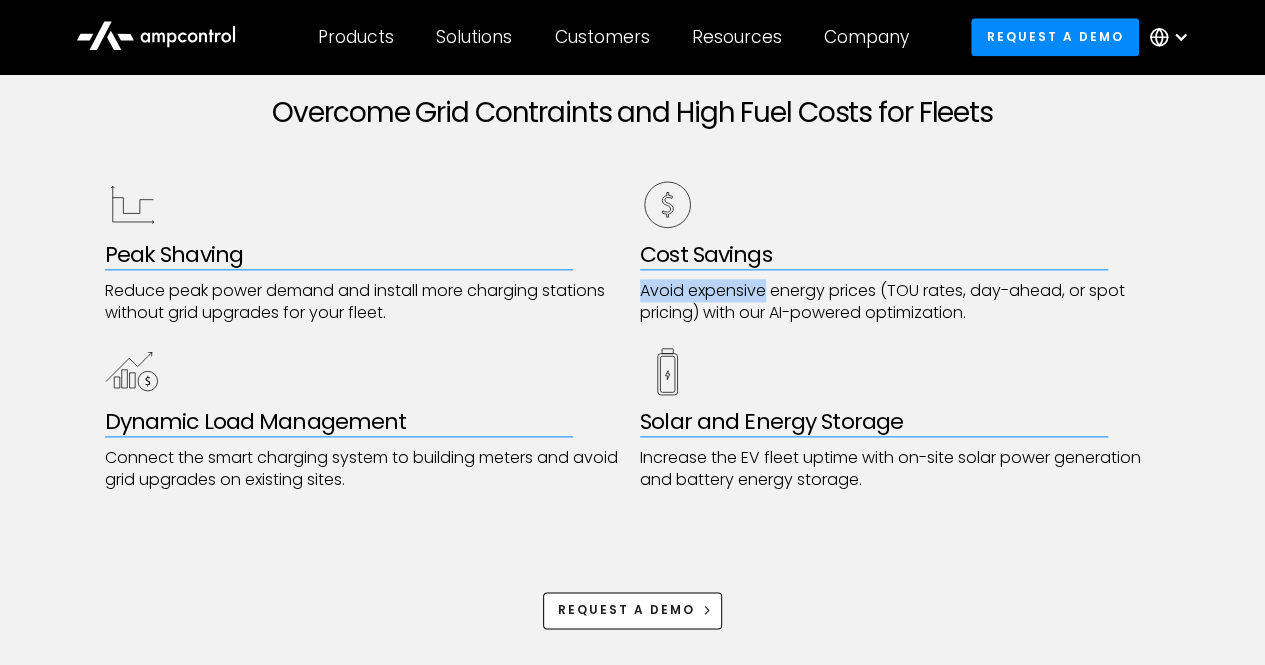 drag, startPoint x: 653, startPoint y: 294, endPoint x: 690, endPoint y: 292, distance: 37.054016 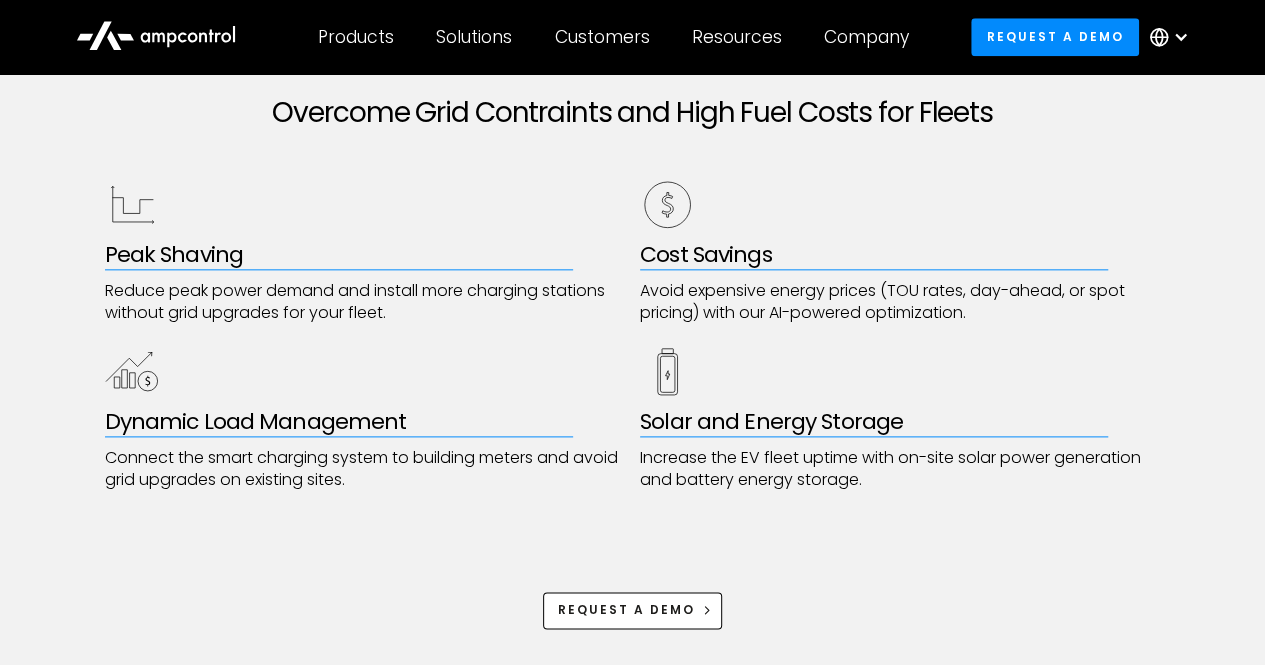 drag, startPoint x: 398, startPoint y: 513, endPoint x: 398, endPoint y: 496, distance: 17 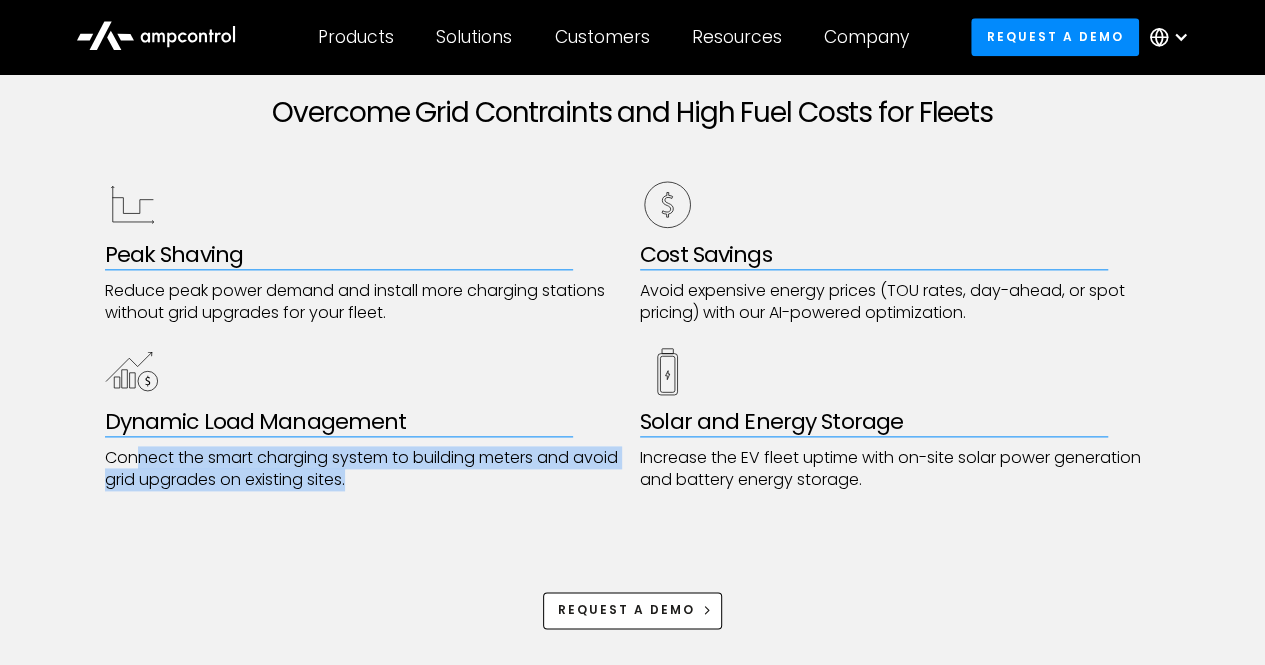 drag, startPoint x: 398, startPoint y: 491, endPoint x: 130, endPoint y: 461, distance: 269.6739 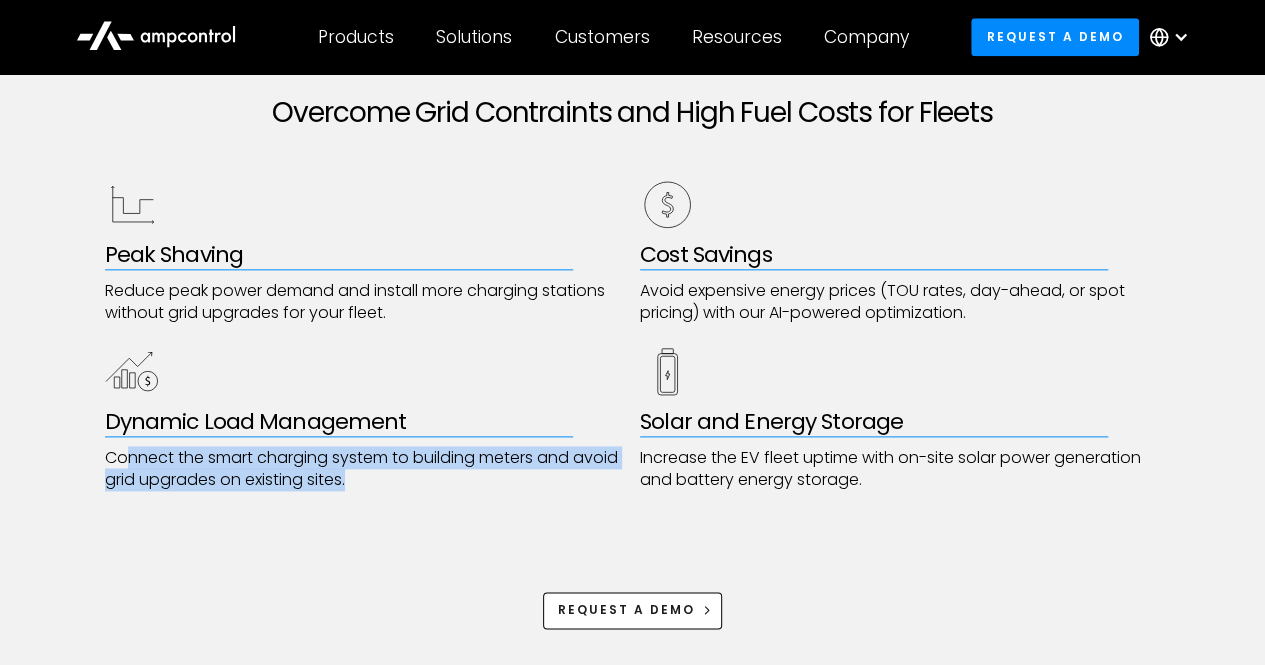 click on "Connect the smart charging system to building meters and avoid grid upgrades on existing sites." at bounding box center [365, 469] 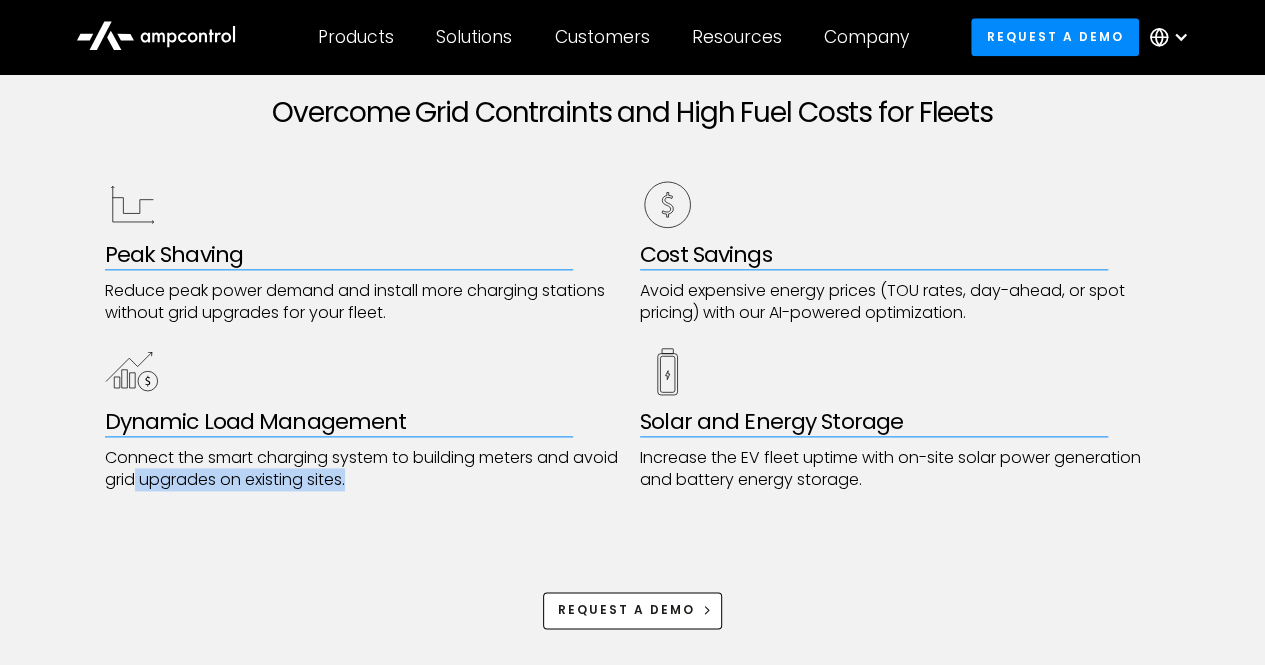 drag, startPoint x: 124, startPoint y: 461, endPoint x: 202, endPoint y: 474, distance: 79.07591 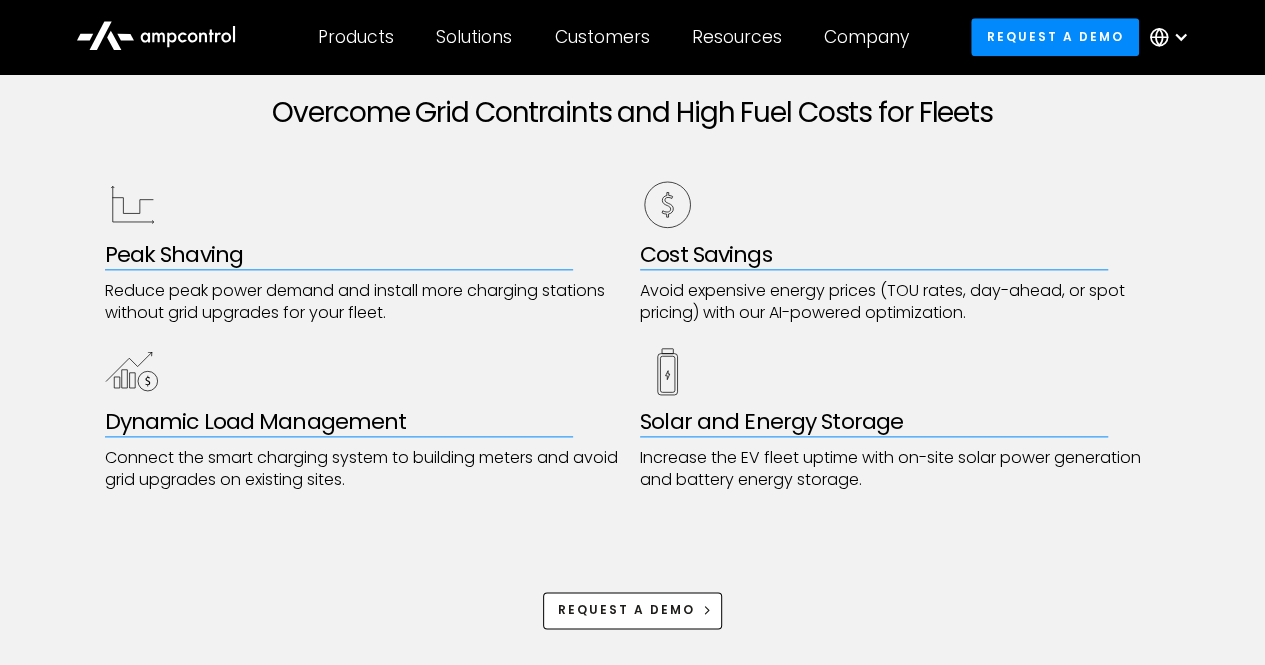click on "Connect the smart charging system to building meters and avoid grid upgrades on existing sites." at bounding box center (365, 469) 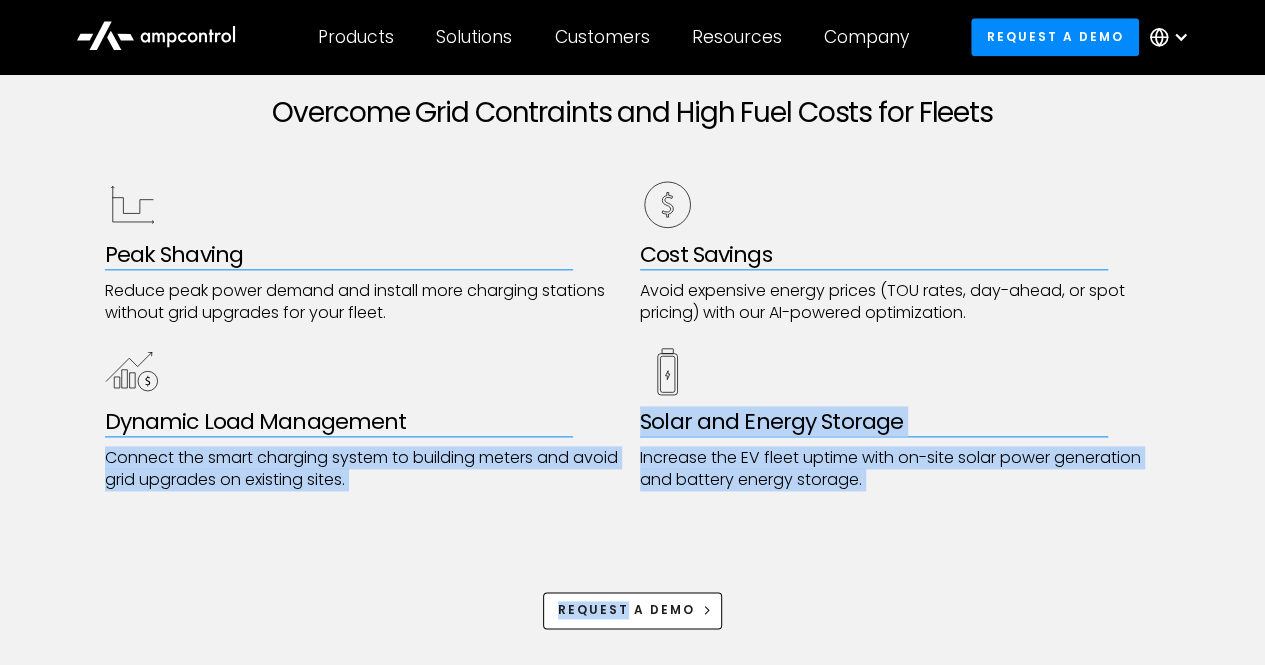 drag, startPoint x: 135, startPoint y: 458, endPoint x: 459, endPoint y: 493, distance: 325.88495 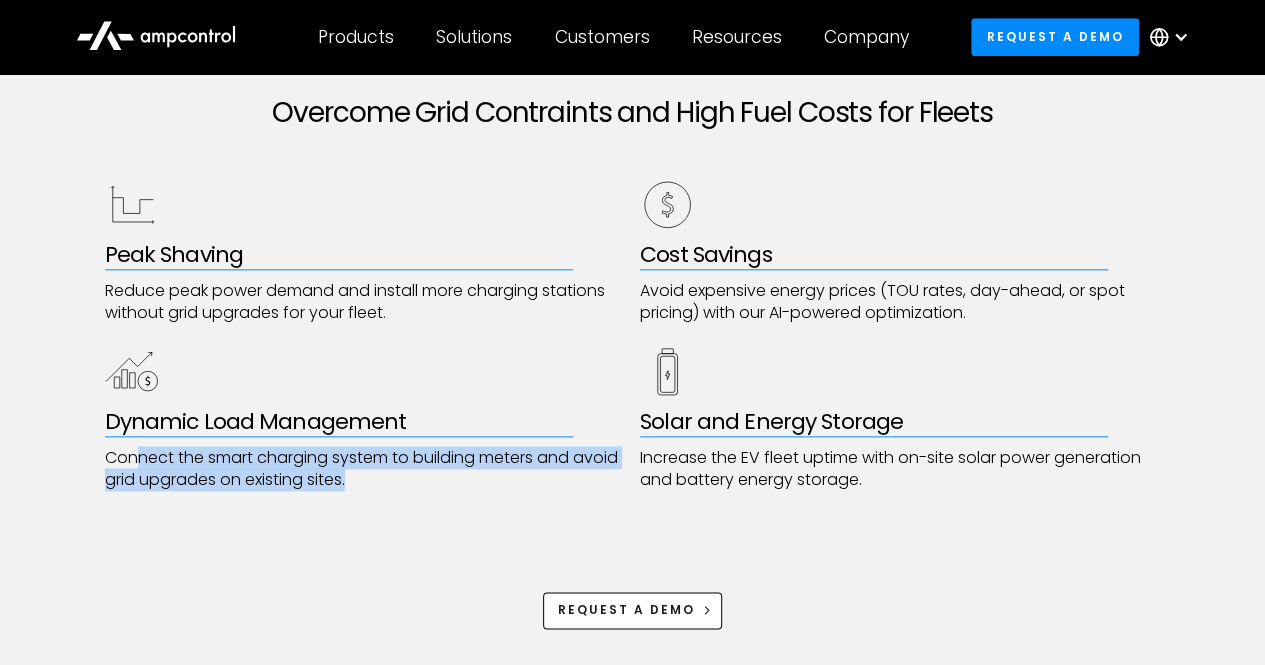 drag, startPoint x: 432, startPoint y: 489, endPoint x: 132, endPoint y: 463, distance: 301.12457 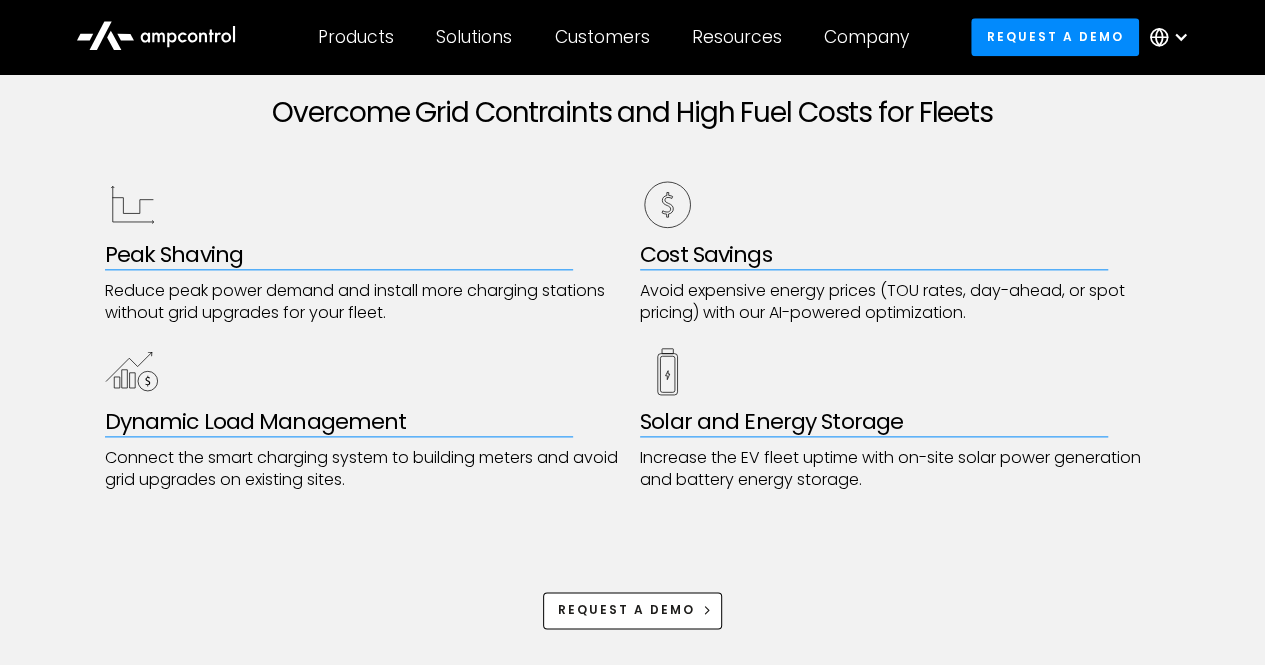 click on "Connect the smart charging system to building meters and avoid grid upgrades on existing sites." at bounding box center (365, 469) 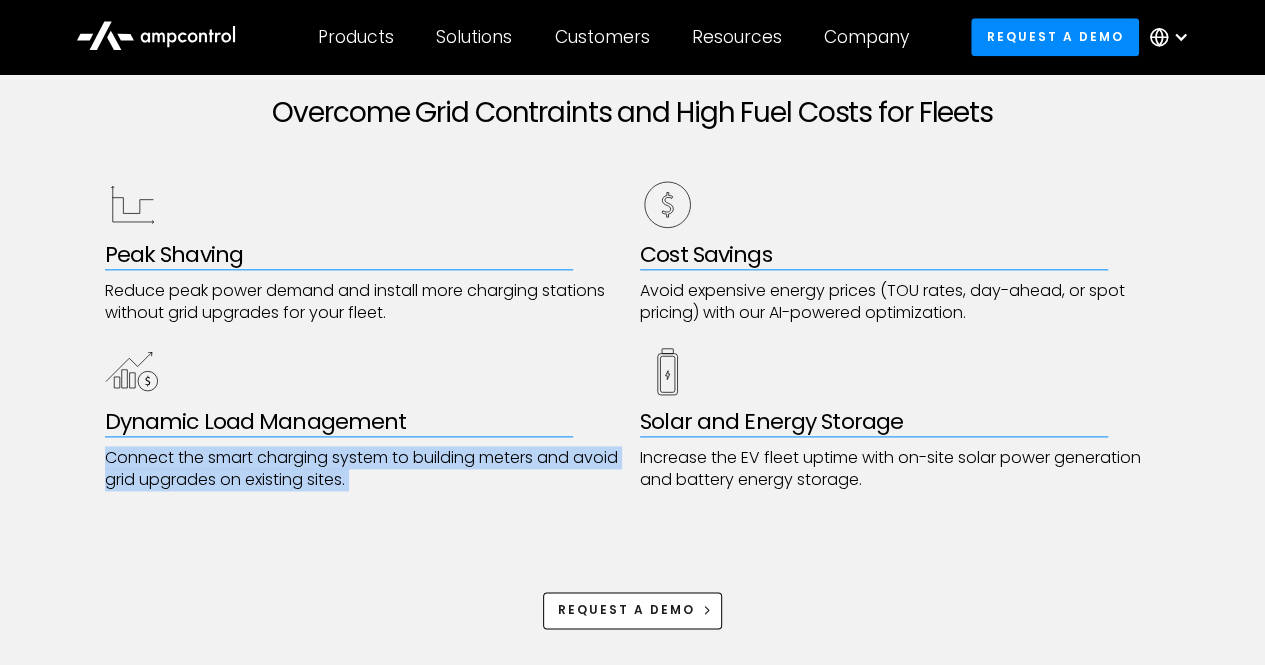 drag, startPoint x: 124, startPoint y: 460, endPoint x: 447, endPoint y: 496, distance: 325 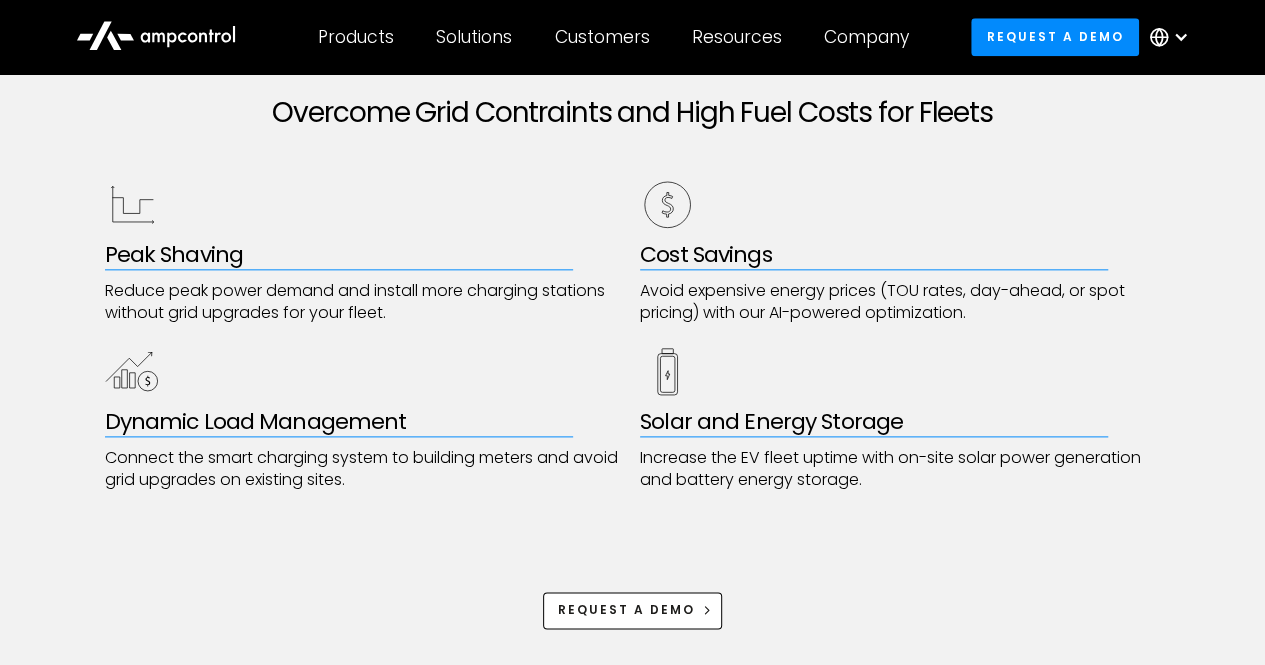 click on "Overcome Grid Contraints and High Fuel Costs for Fleets Peak Shaving Reduce peak power demand and install more charging stations without grid upgrades for your fleet. Cost Savings Avoid expensive energy prices (TOU rates, day-ahead, or spot pricing) with our AI-powered optimization. Dynamic Load Management Connect the smart charging system to building meters and avoid grid upgrades on existing sites. Solar and Energy Storage Increase the EV fleet uptime with on-site solar power generation and battery energy storage. Request a demo" at bounding box center [633, 362] 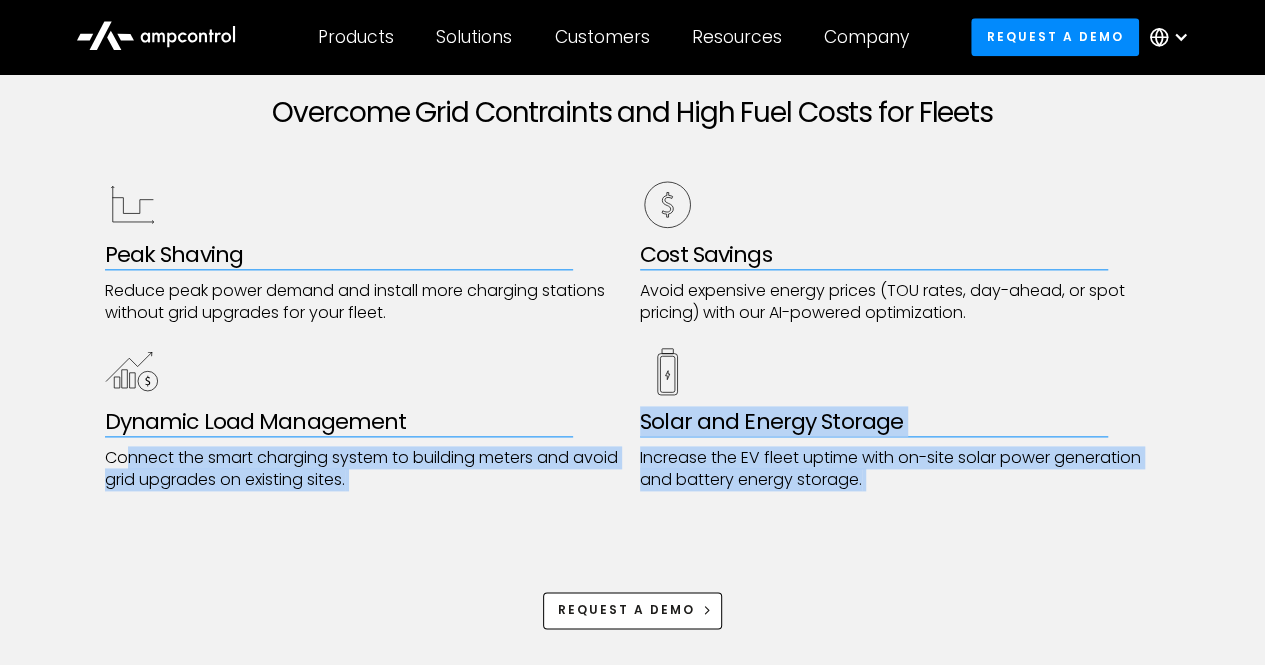 drag, startPoint x: 418, startPoint y: 492, endPoint x: 125, endPoint y: 463, distance: 294.43167 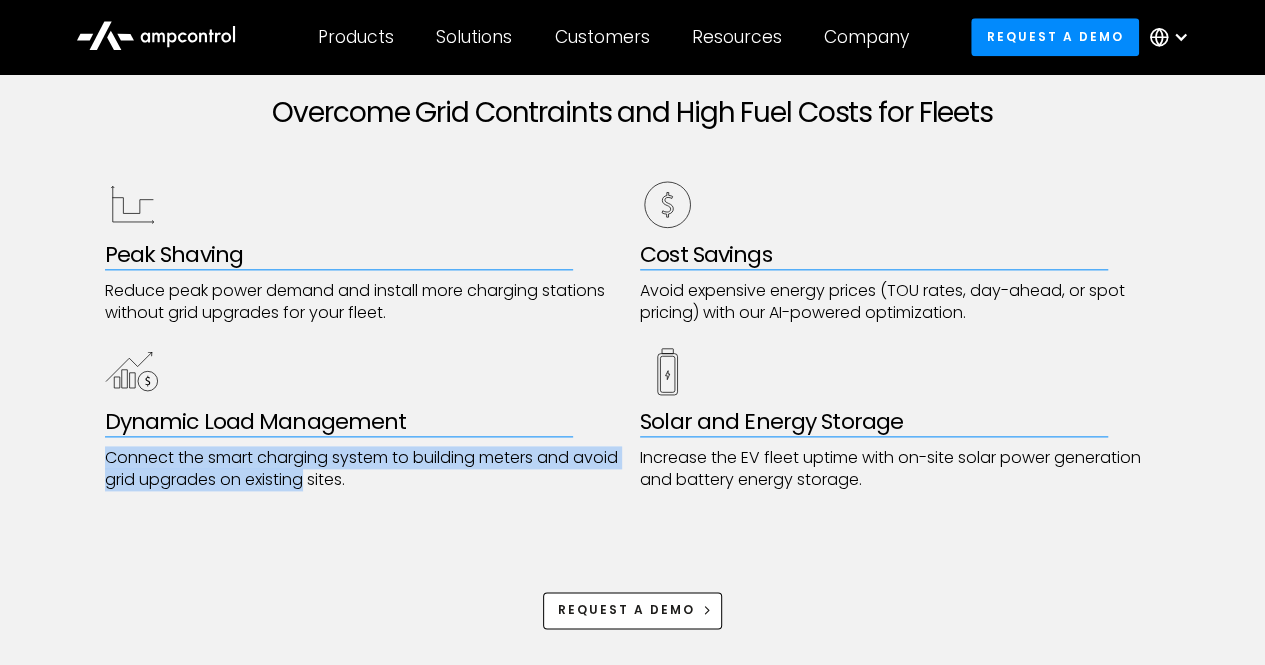 drag, startPoint x: 125, startPoint y: 463, endPoint x: 405, endPoint y: 475, distance: 280.25702 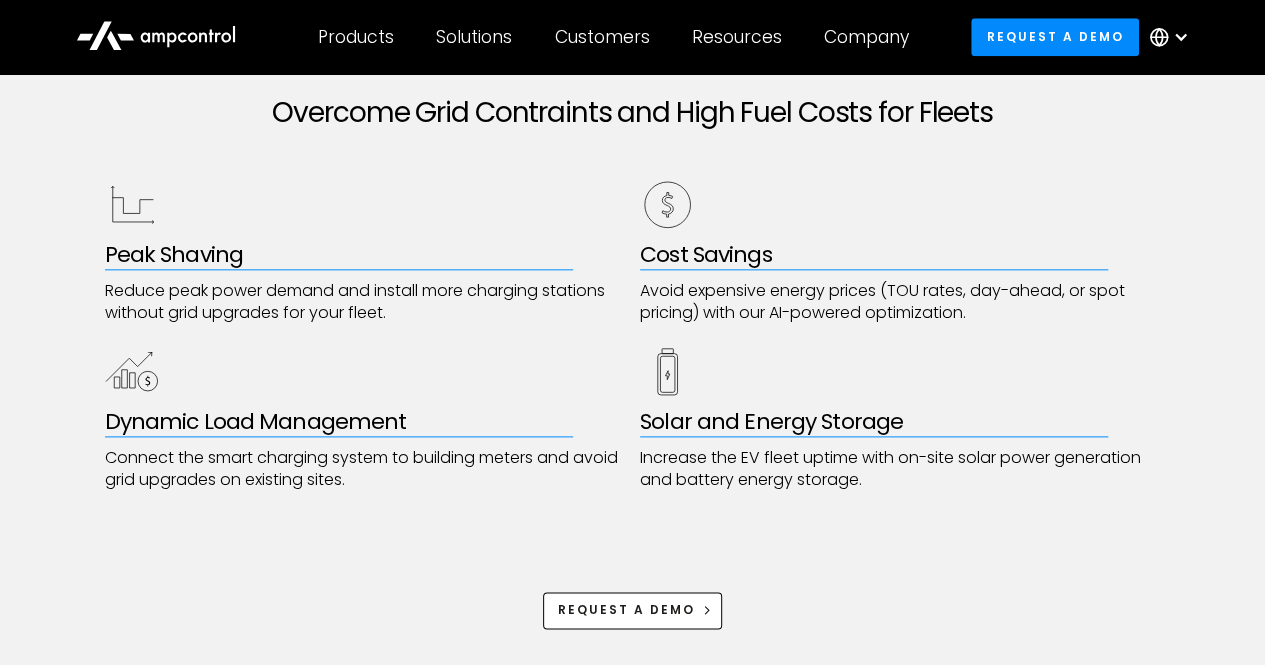 click on "Connect the smart charging system to building meters and avoid grid upgrades on existing sites." at bounding box center [365, 469] 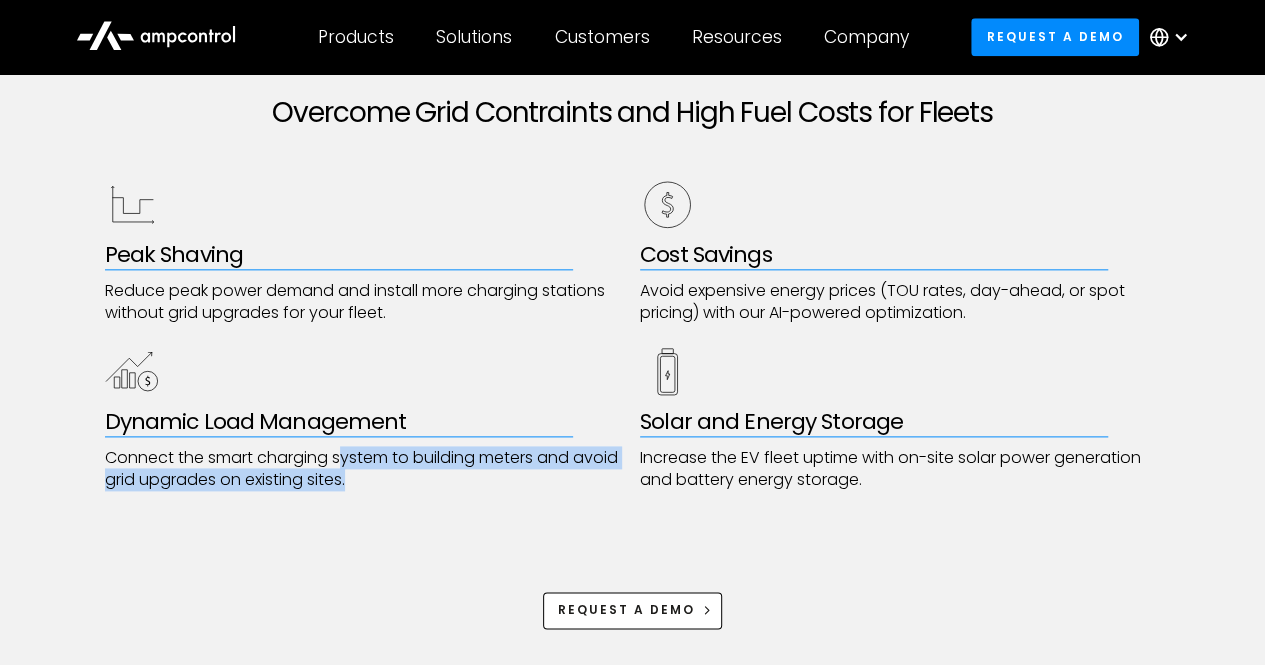 drag, startPoint x: 430, startPoint y: 482, endPoint x: 341, endPoint y: 463, distance: 91.00549 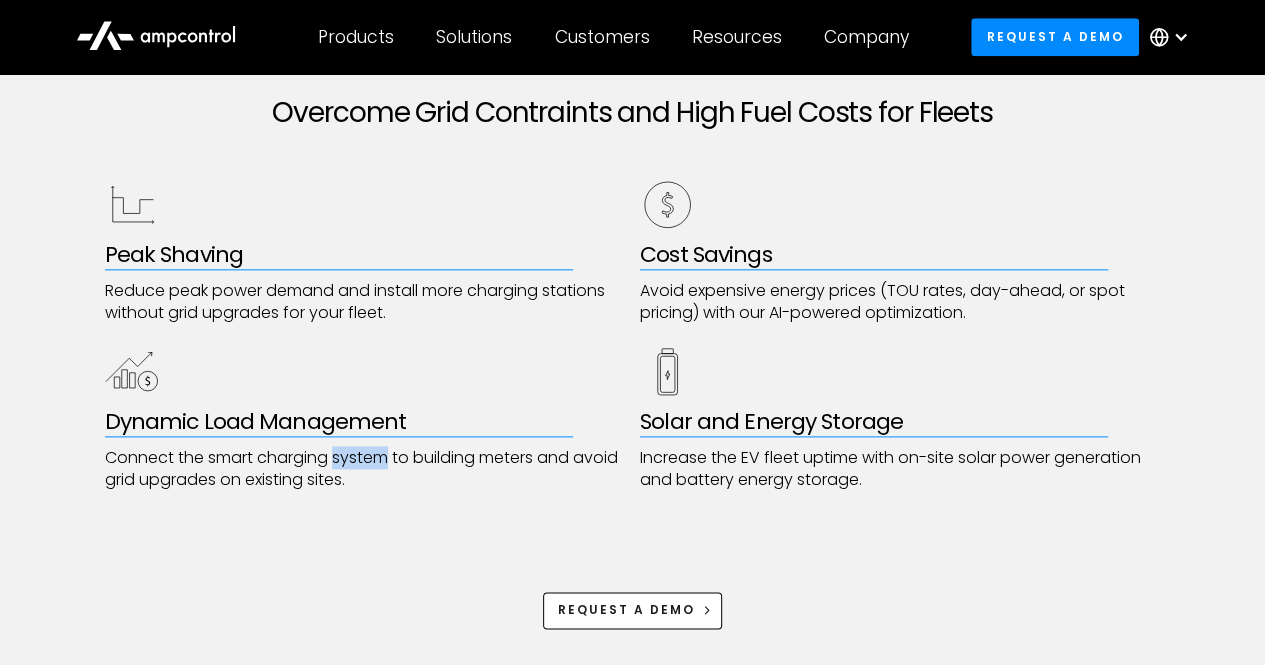 drag, startPoint x: 341, startPoint y: 463, endPoint x: 390, endPoint y: 472, distance: 49.819675 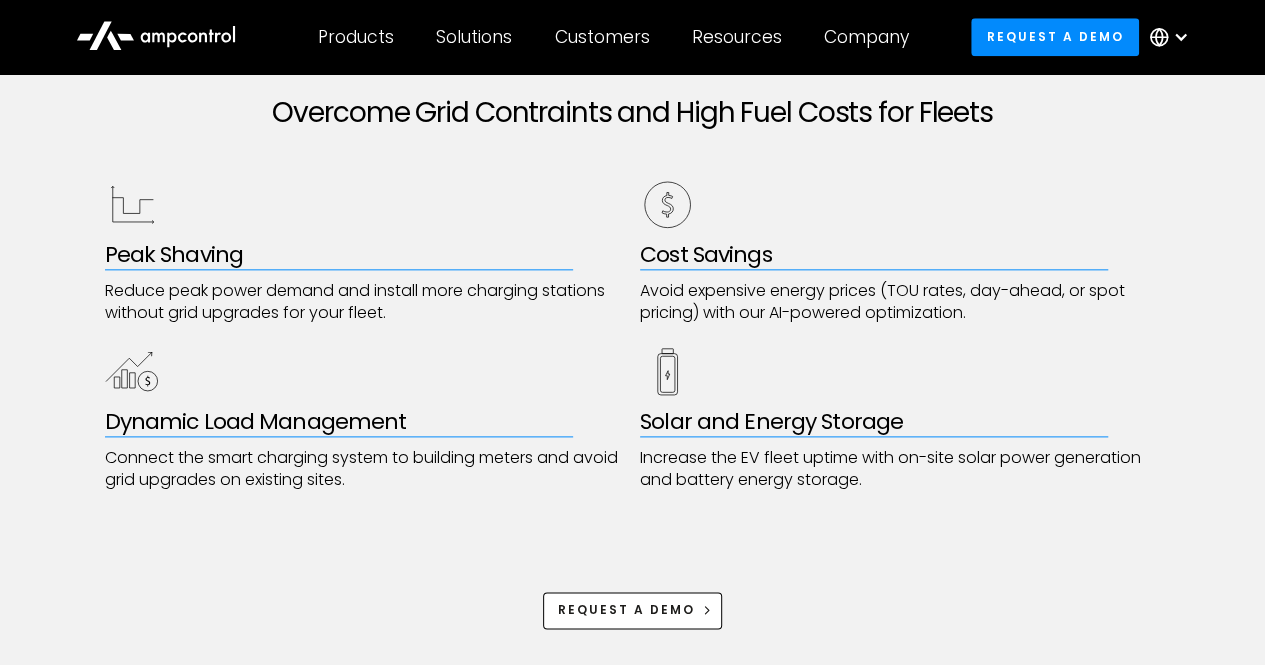 click on "Connect the smart charging system to building meters and avoid grid upgrades on existing sites." at bounding box center [365, 469] 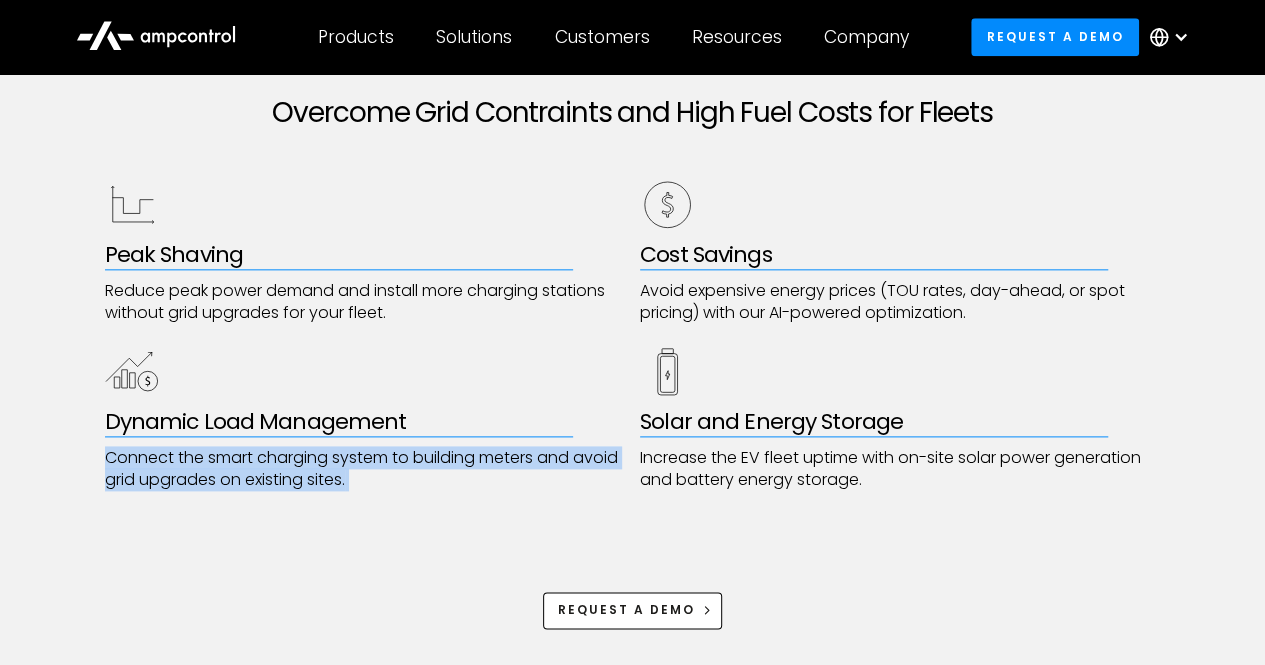 drag, startPoint x: 397, startPoint y: 473, endPoint x: 130, endPoint y: 463, distance: 267.1872 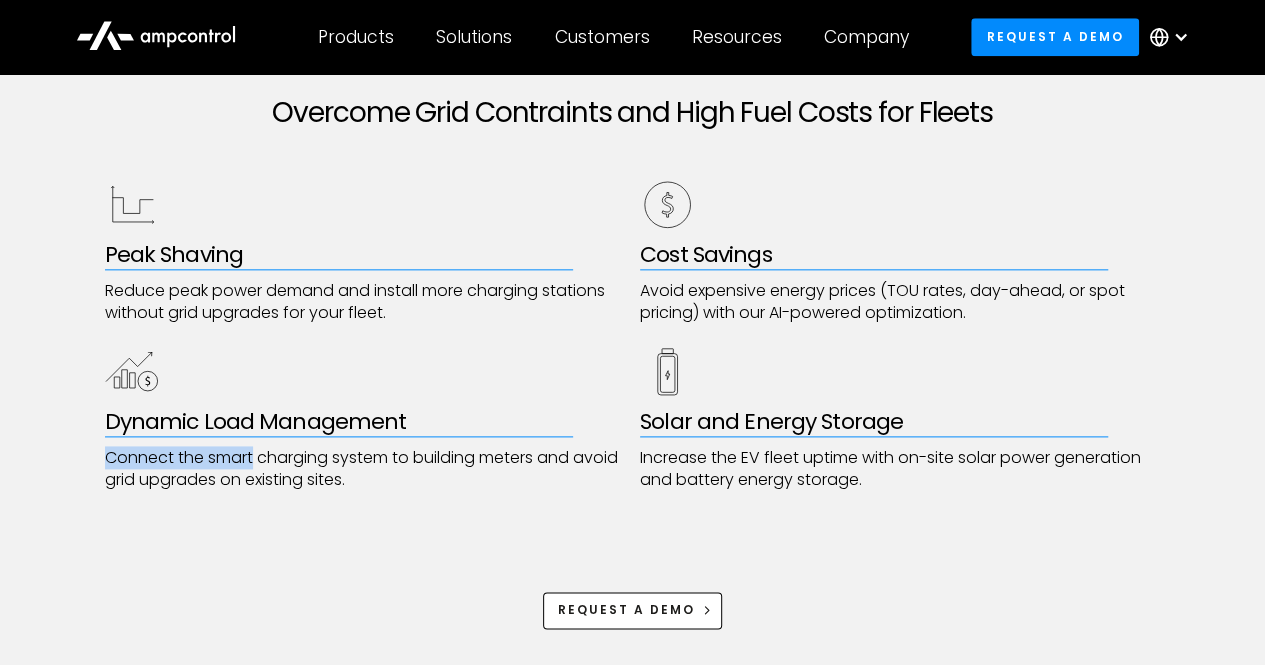 drag, startPoint x: 128, startPoint y: 462, endPoint x: 305, endPoint y: 449, distance: 177.47676 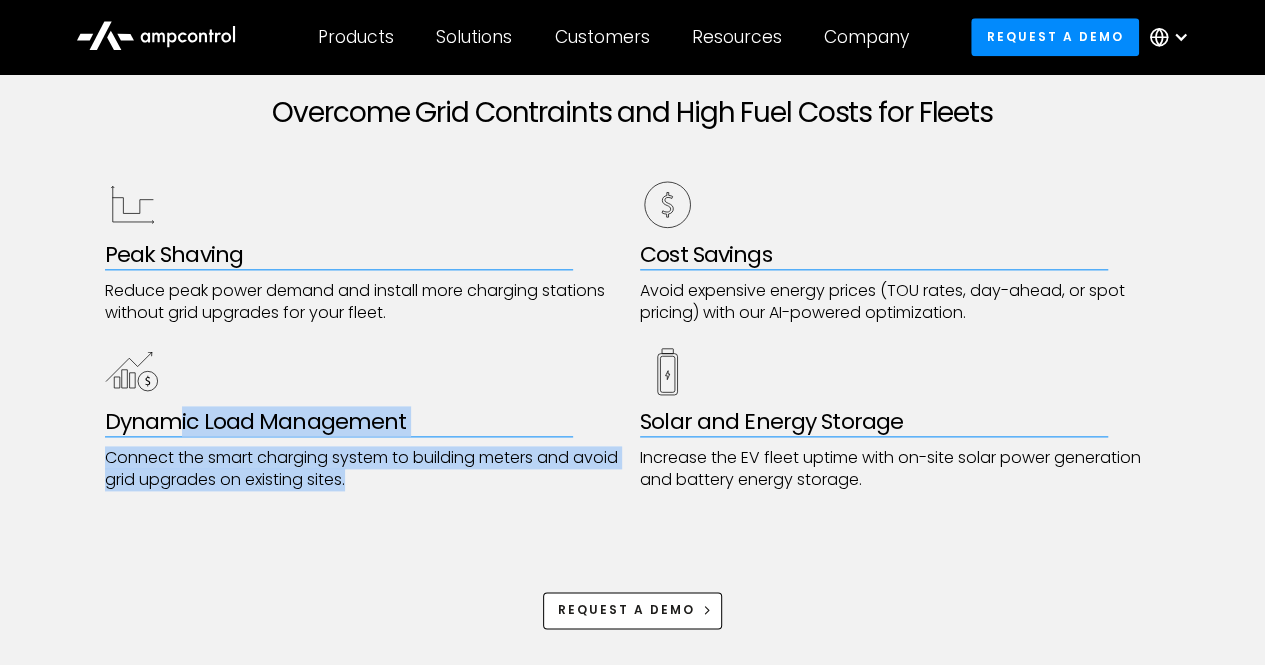 drag, startPoint x: 408, startPoint y: 486, endPoint x: 145, endPoint y: 453, distance: 265.06226 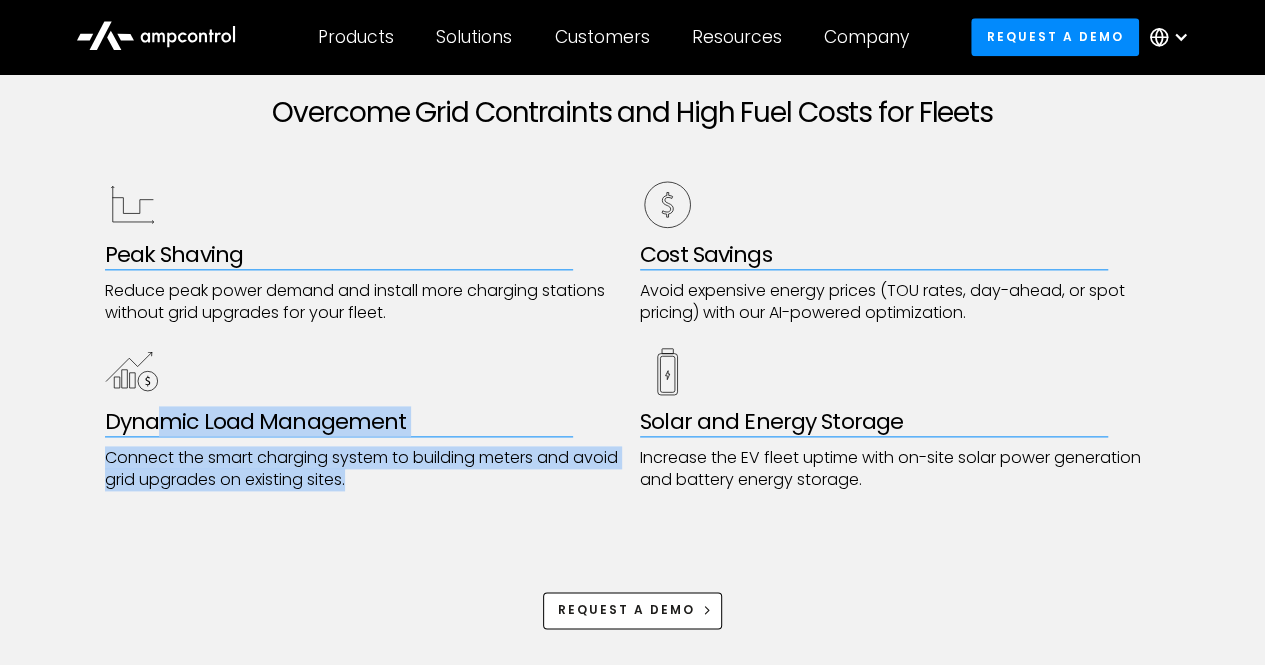 click on "Connect the smart charging system to building meters and avoid grid upgrades on existing sites." at bounding box center [365, 469] 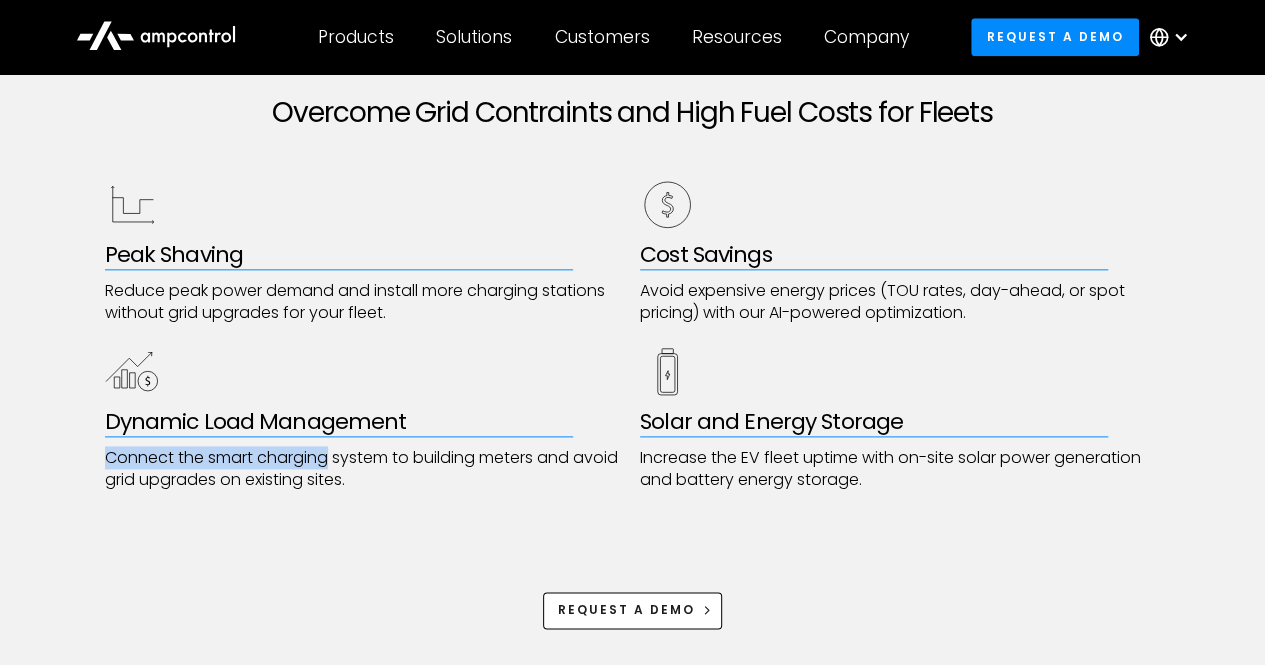 drag, startPoint x: 144, startPoint y: 461, endPoint x: 363, endPoint y: 467, distance: 219.08218 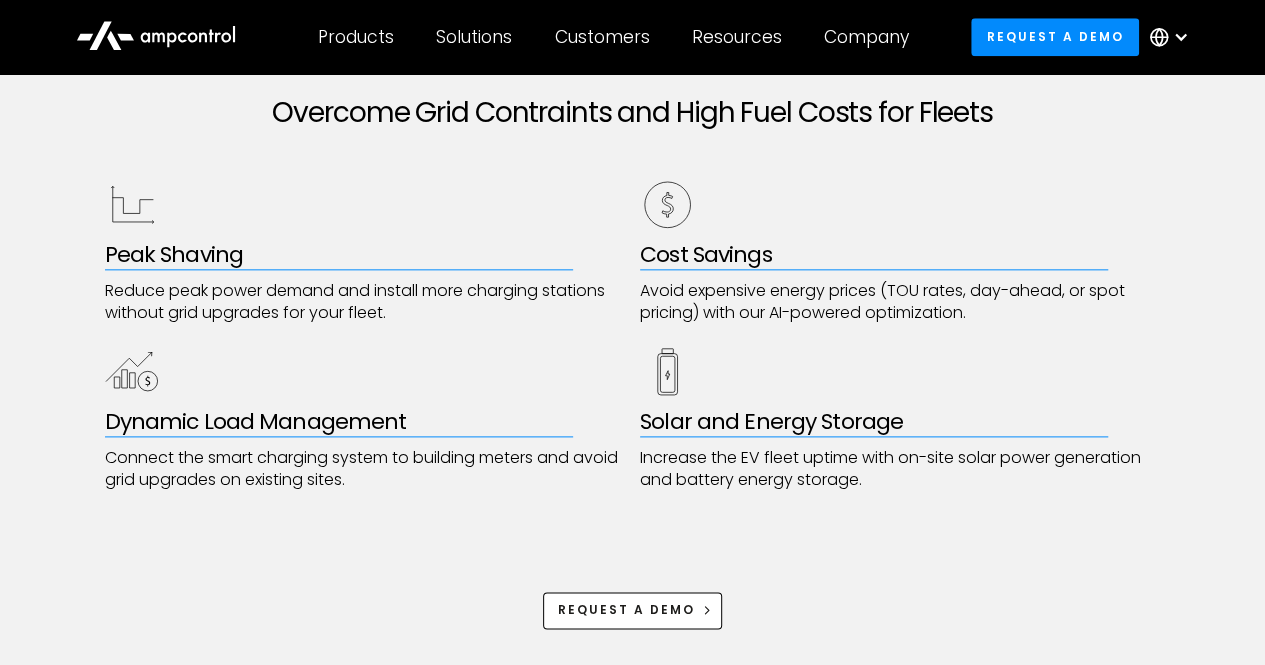 click on "Connect the smart charging system to building meters and avoid grid upgrades on existing sites." at bounding box center (365, 469) 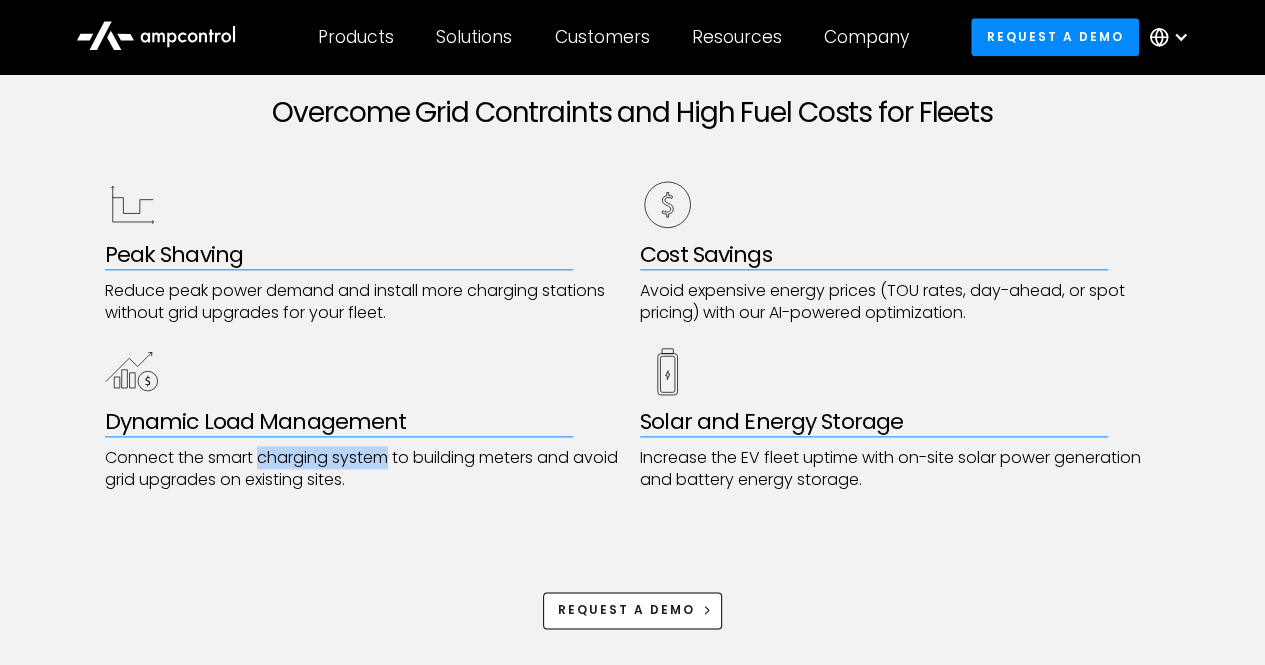 drag, startPoint x: 380, startPoint y: 467, endPoint x: 234, endPoint y: 462, distance: 146.08559 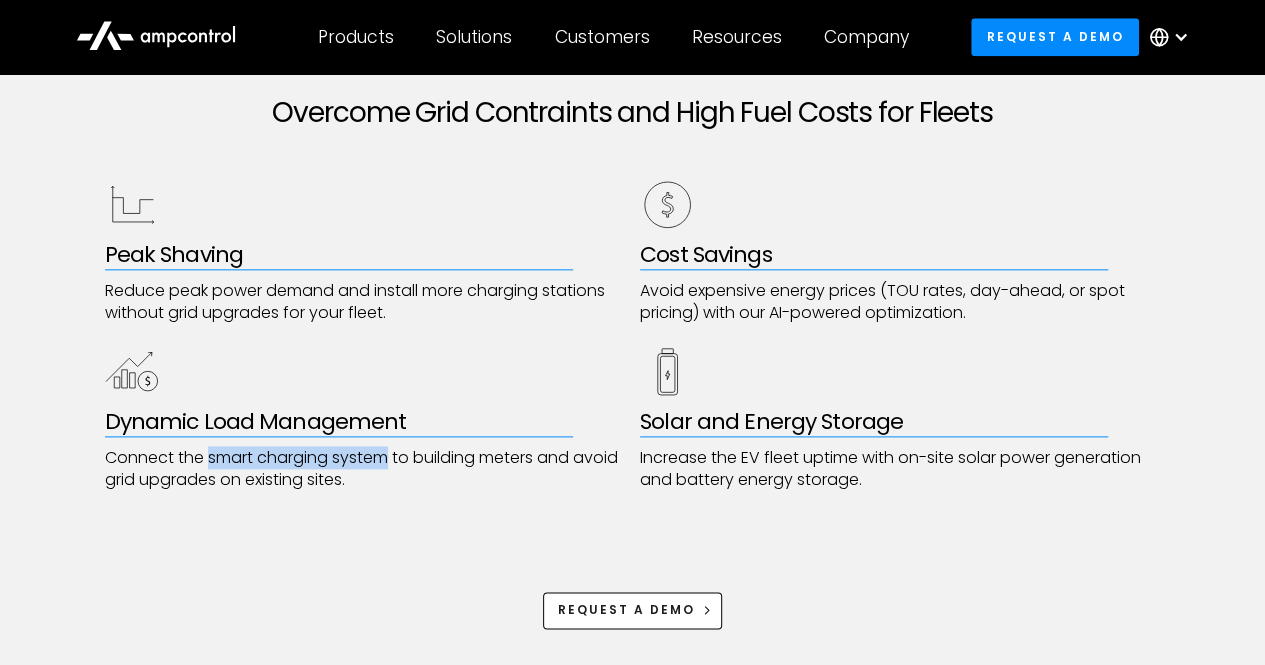 click on "Connect the smart charging system to building meters and avoid grid upgrades on existing sites." at bounding box center [365, 469] 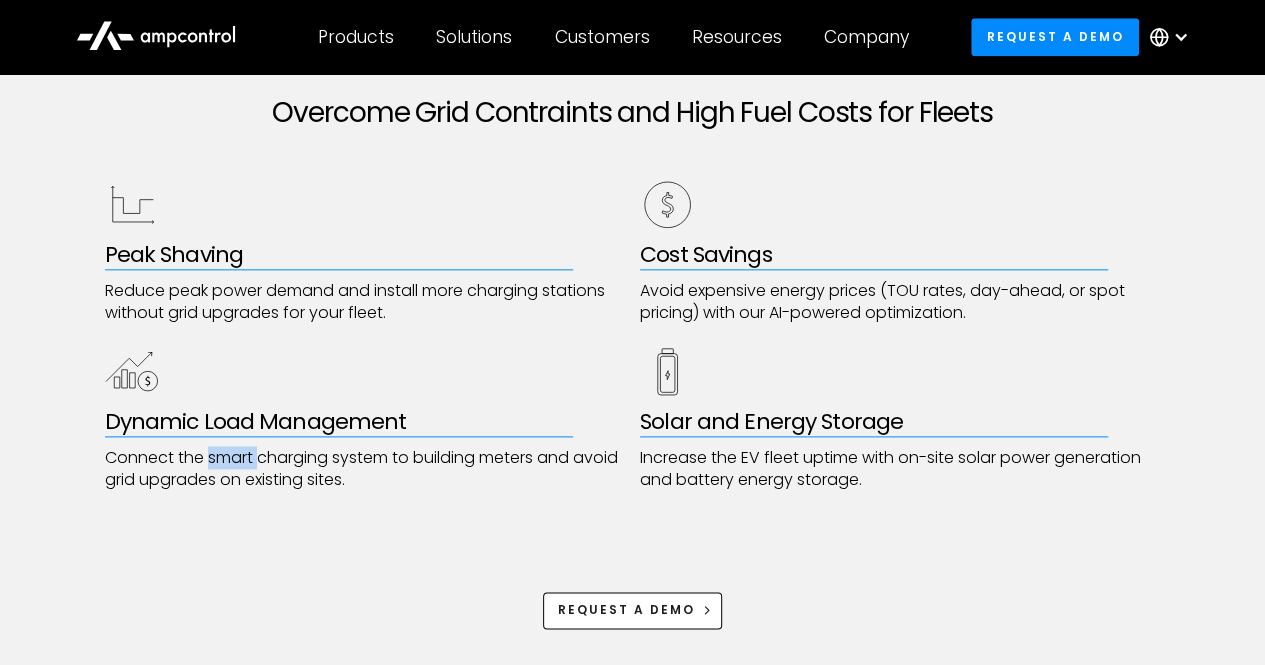click on "Connect the smart charging system to building meters and avoid grid upgrades on existing sites." at bounding box center (365, 469) 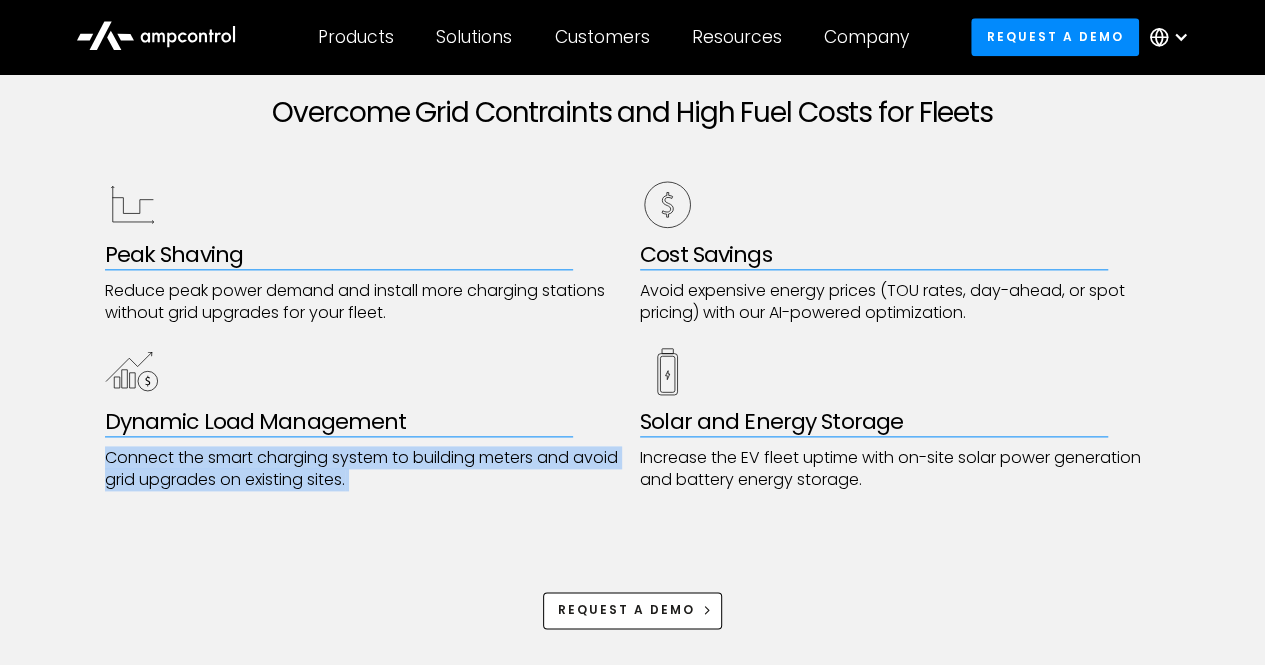 drag, startPoint x: 212, startPoint y: 457, endPoint x: 264, endPoint y: 470, distance: 53.600372 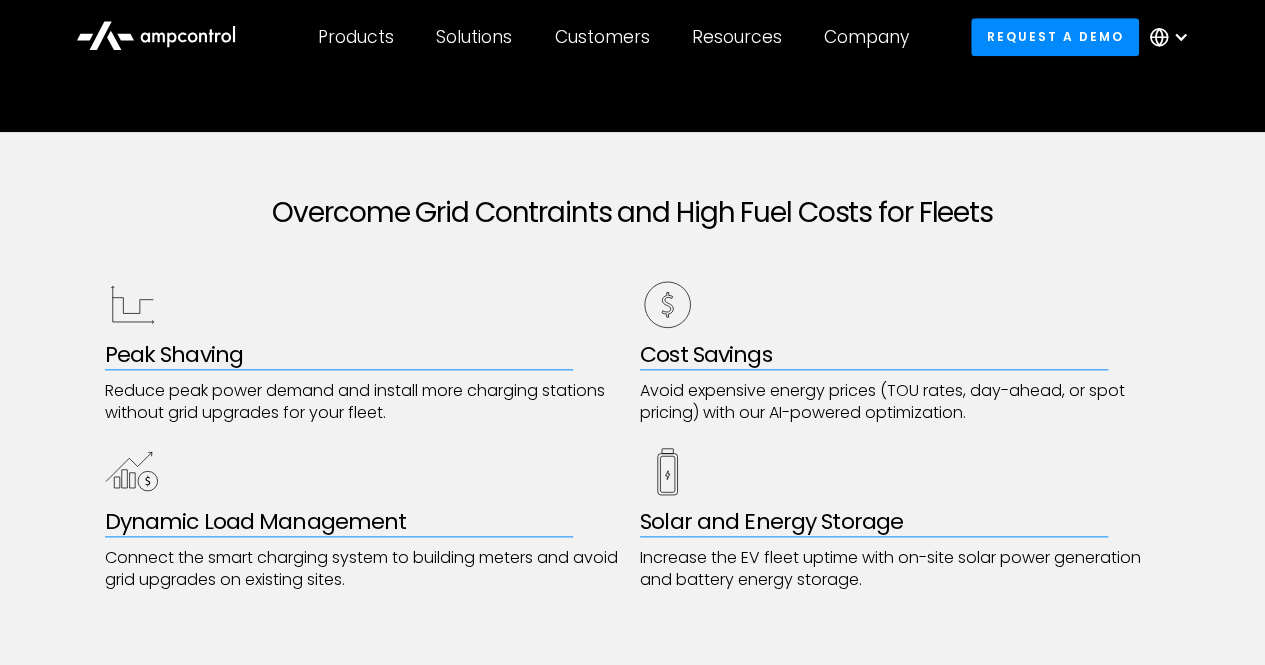scroll, scrollTop: 973, scrollLeft: 0, axis: vertical 